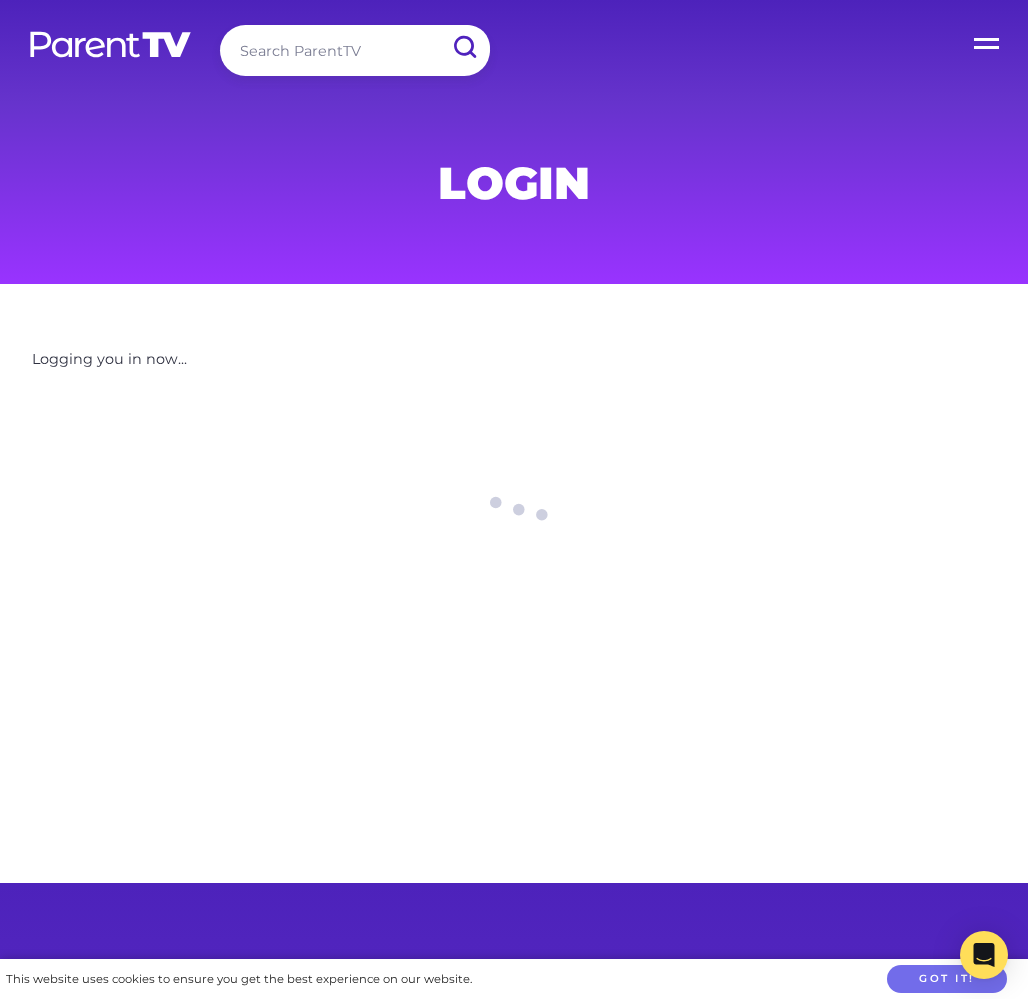 scroll, scrollTop: 0, scrollLeft: 0, axis: both 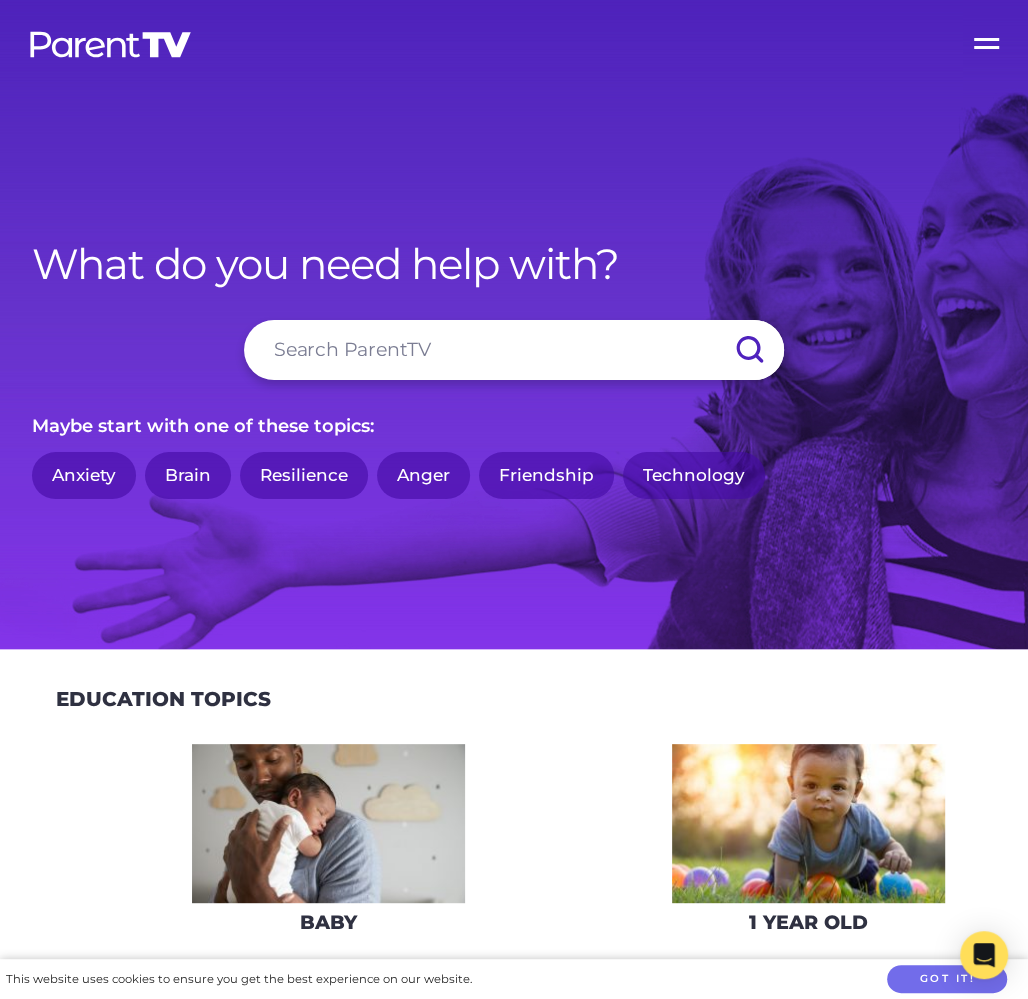 click at bounding box center [514, 350] 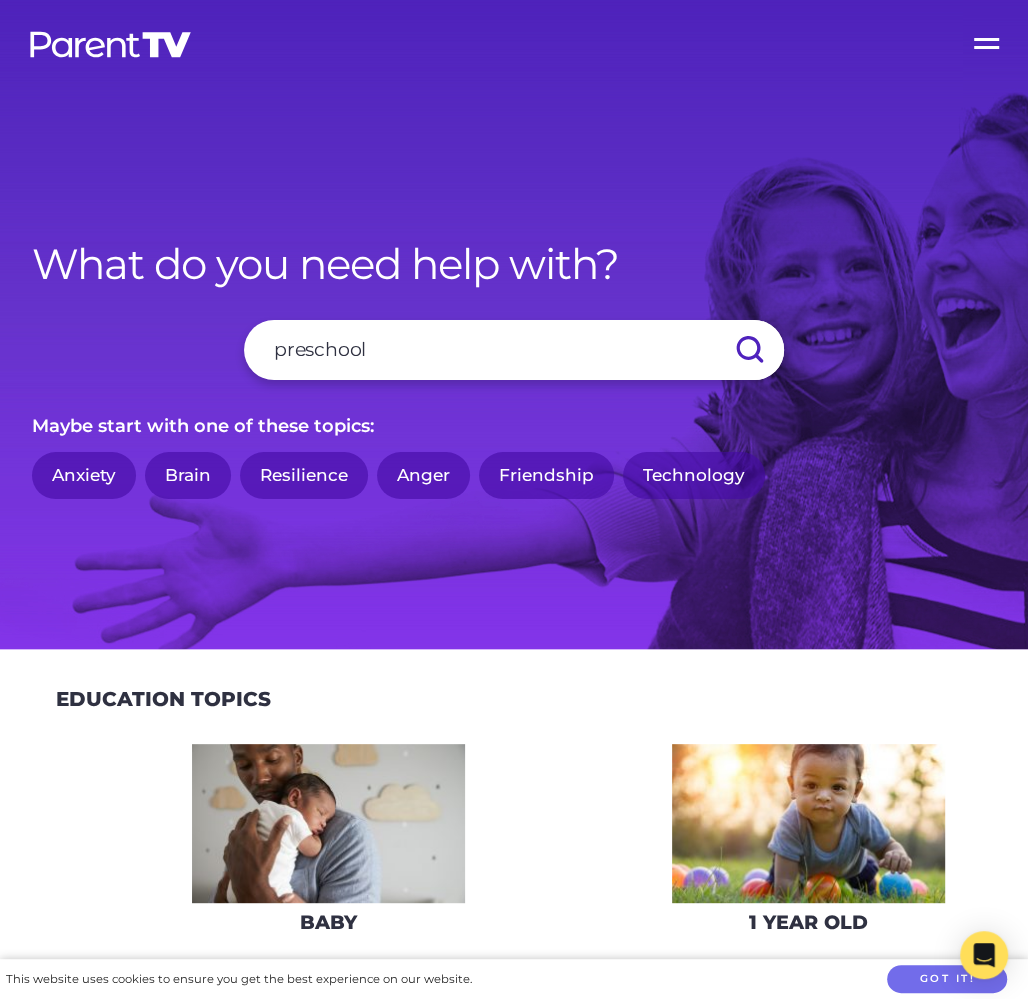 type on "preschool" 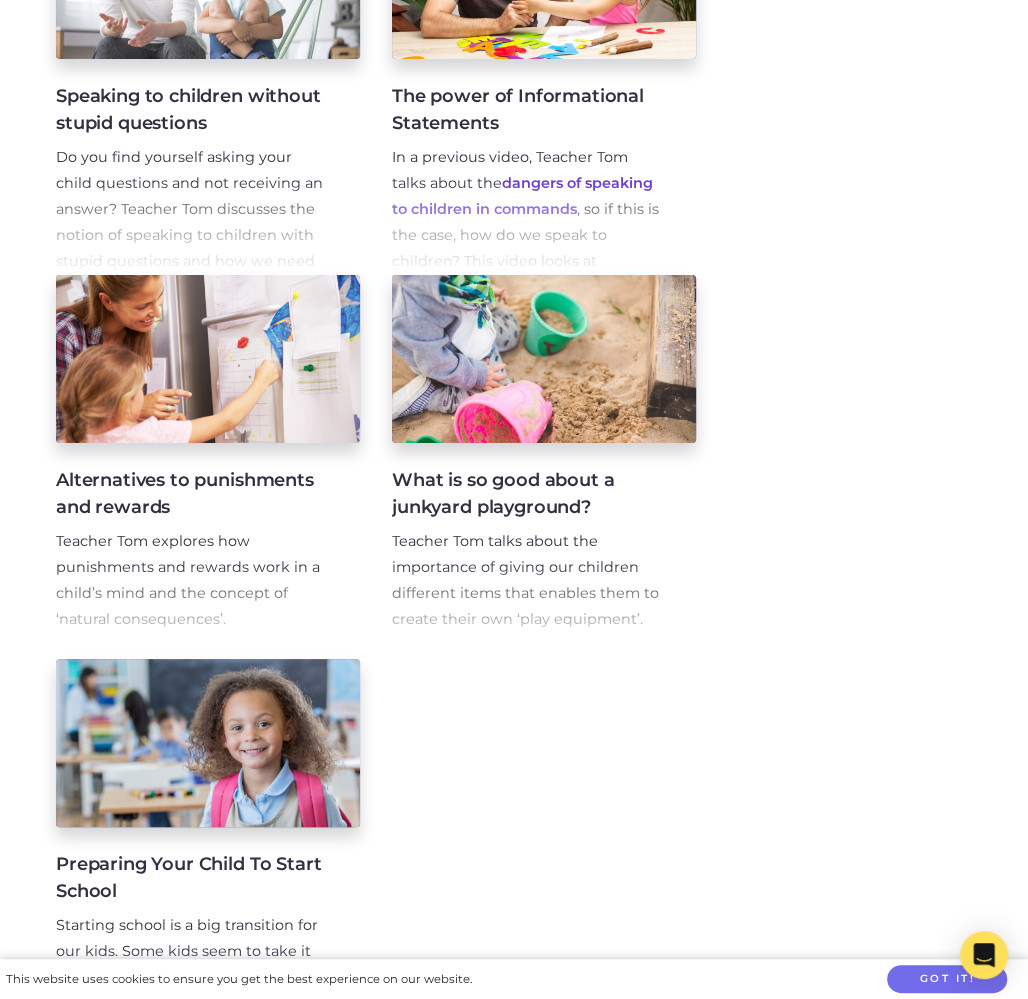 scroll, scrollTop: 1118, scrollLeft: 0, axis: vertical 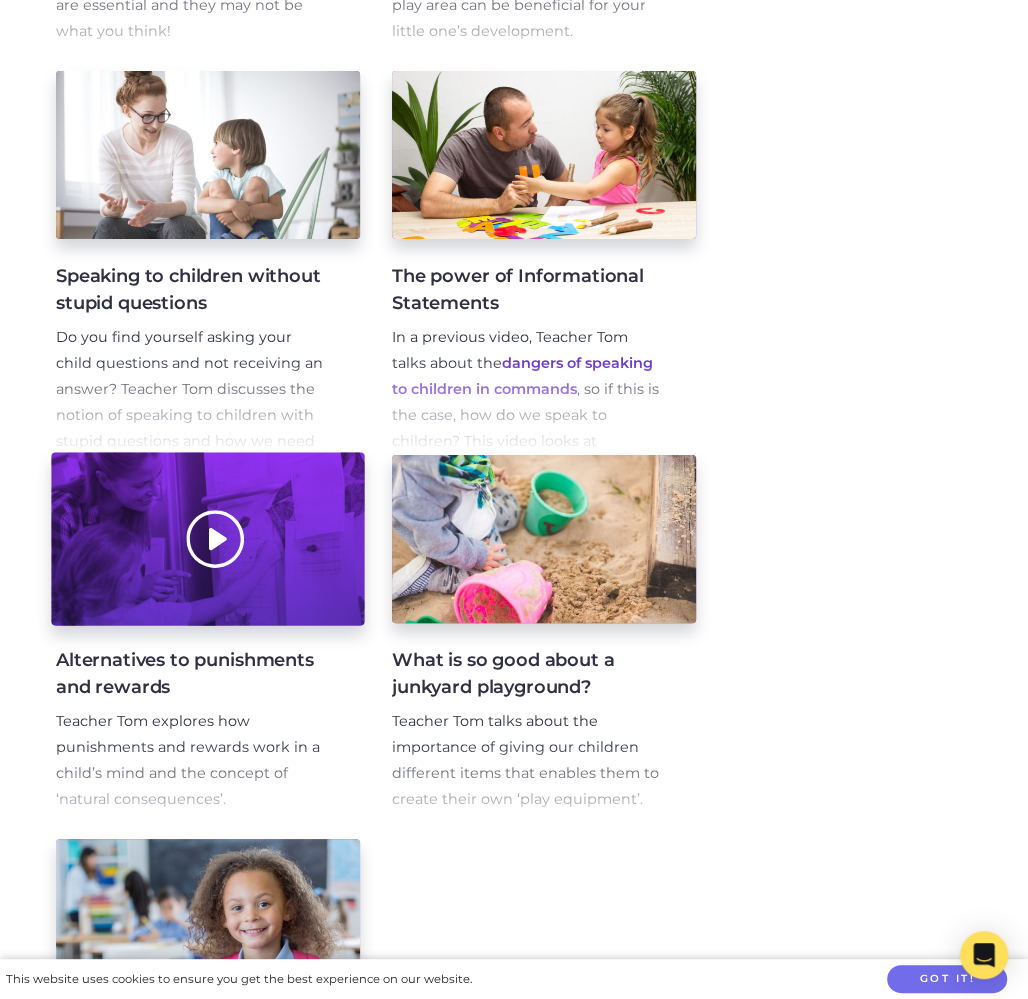 click at bounding box center [207, 539] 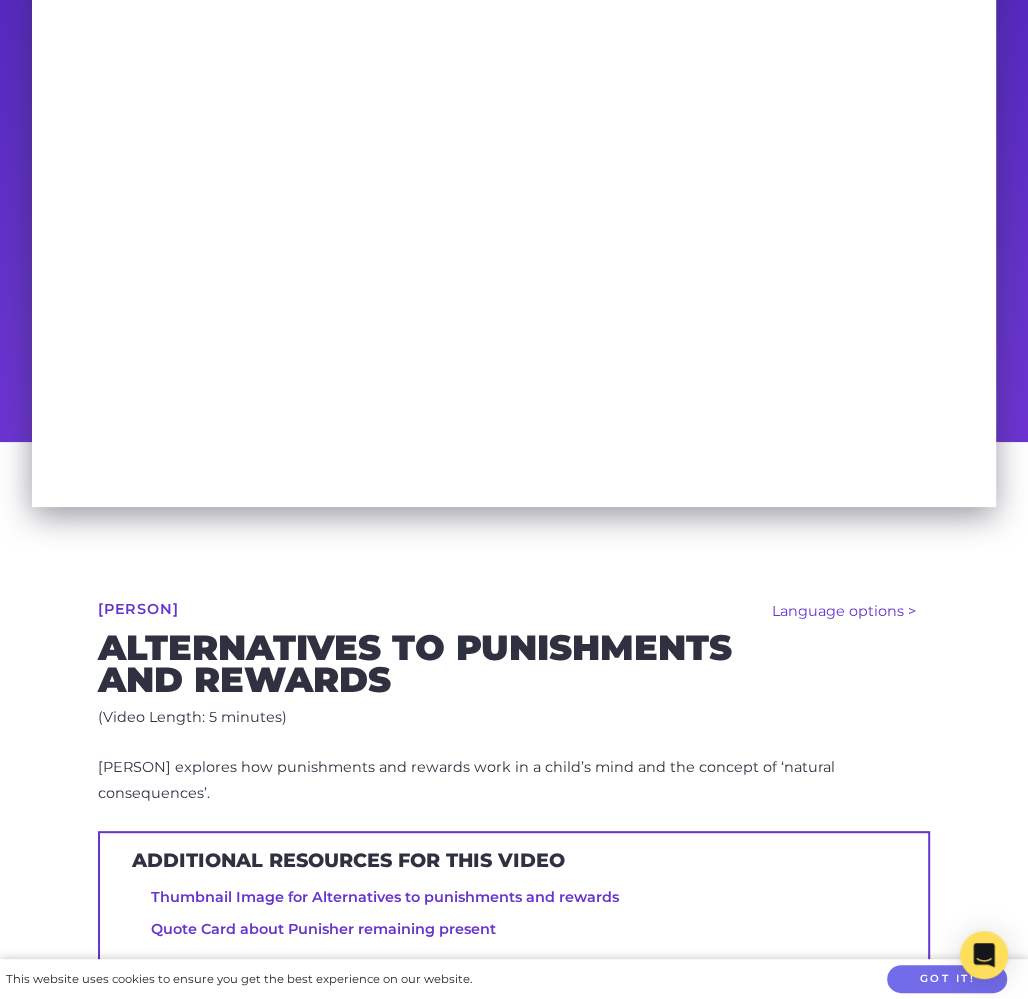 scroll, scrollTop: 306, scrollLeft: 0, axis: vertical 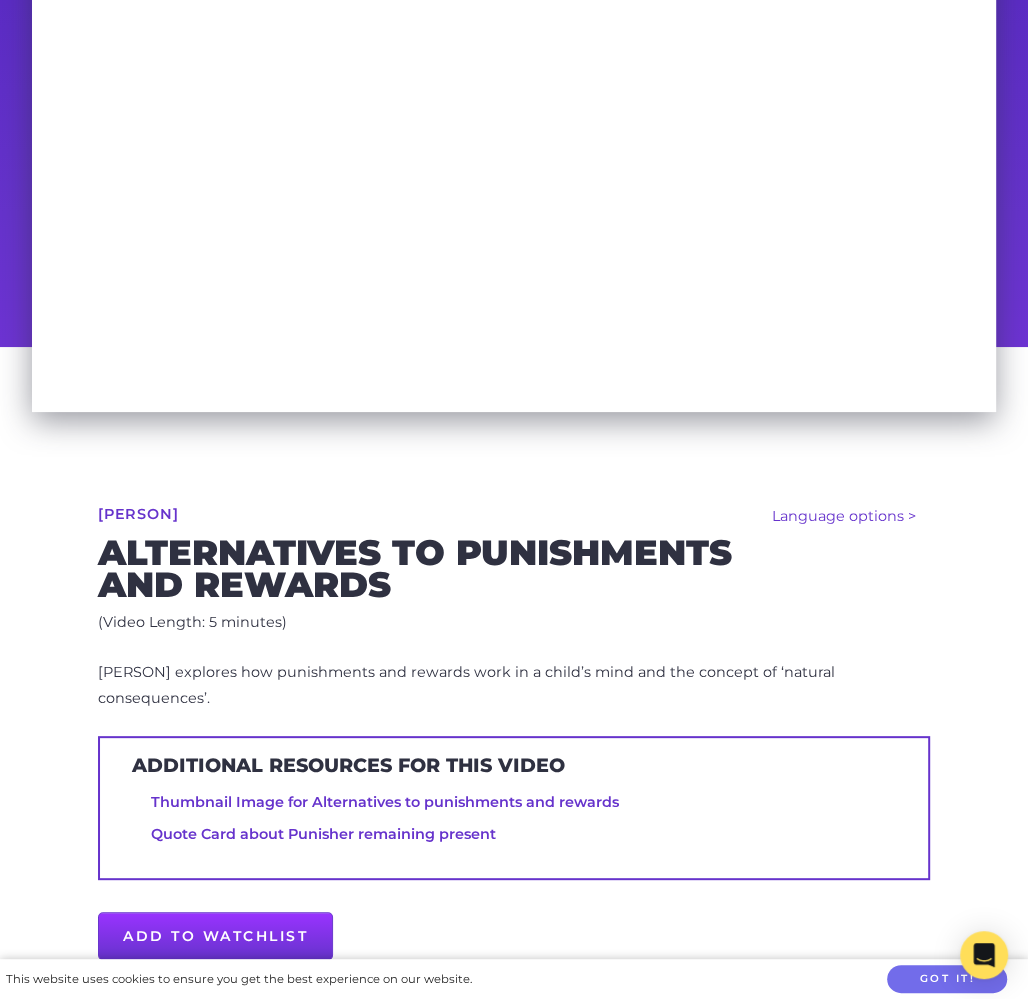 click on "Teacher Tom explores how punishments and rewards work in a child’s mind and the concept of ‘natural consequences’." at bounding box center (466, 685) 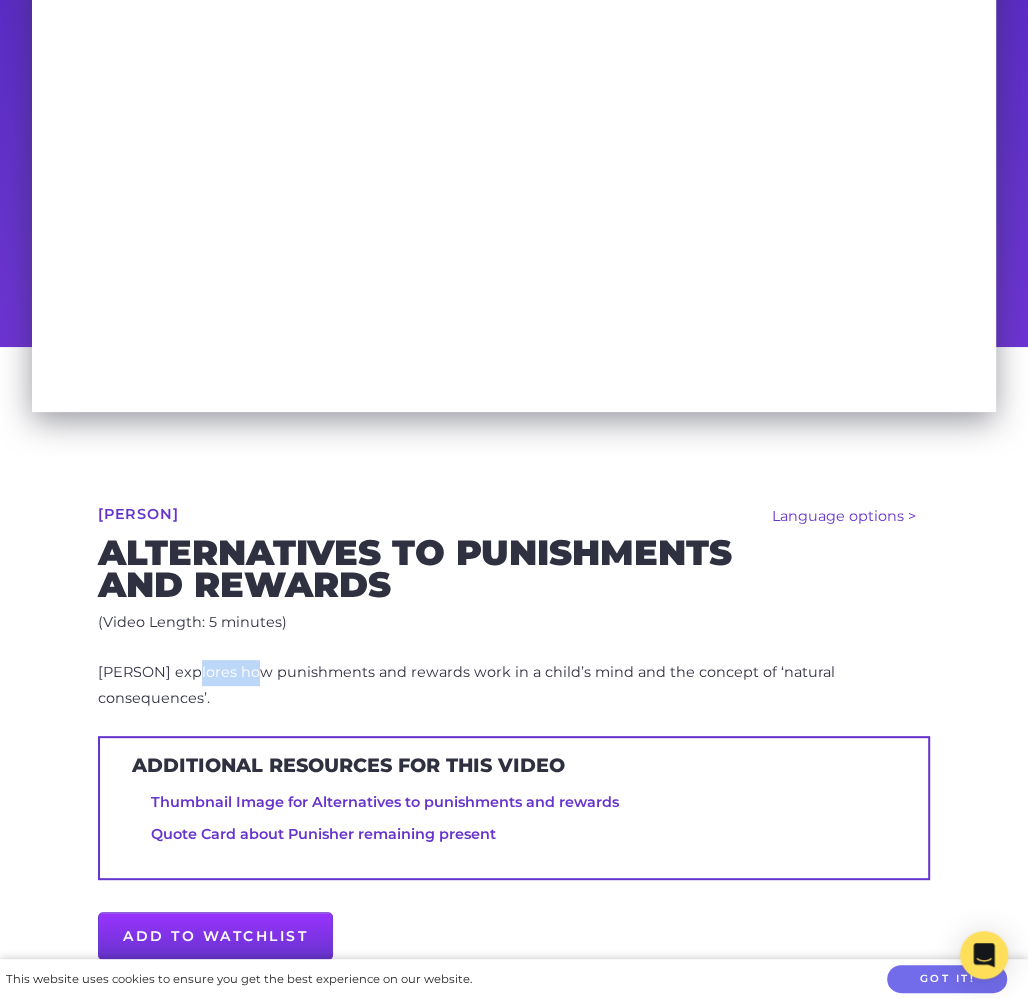 click on "Teacher Tom explores how punishments and rewards work in a child’s mind and the concept of ‘natural consequences’." at bounding box center (466, 685) 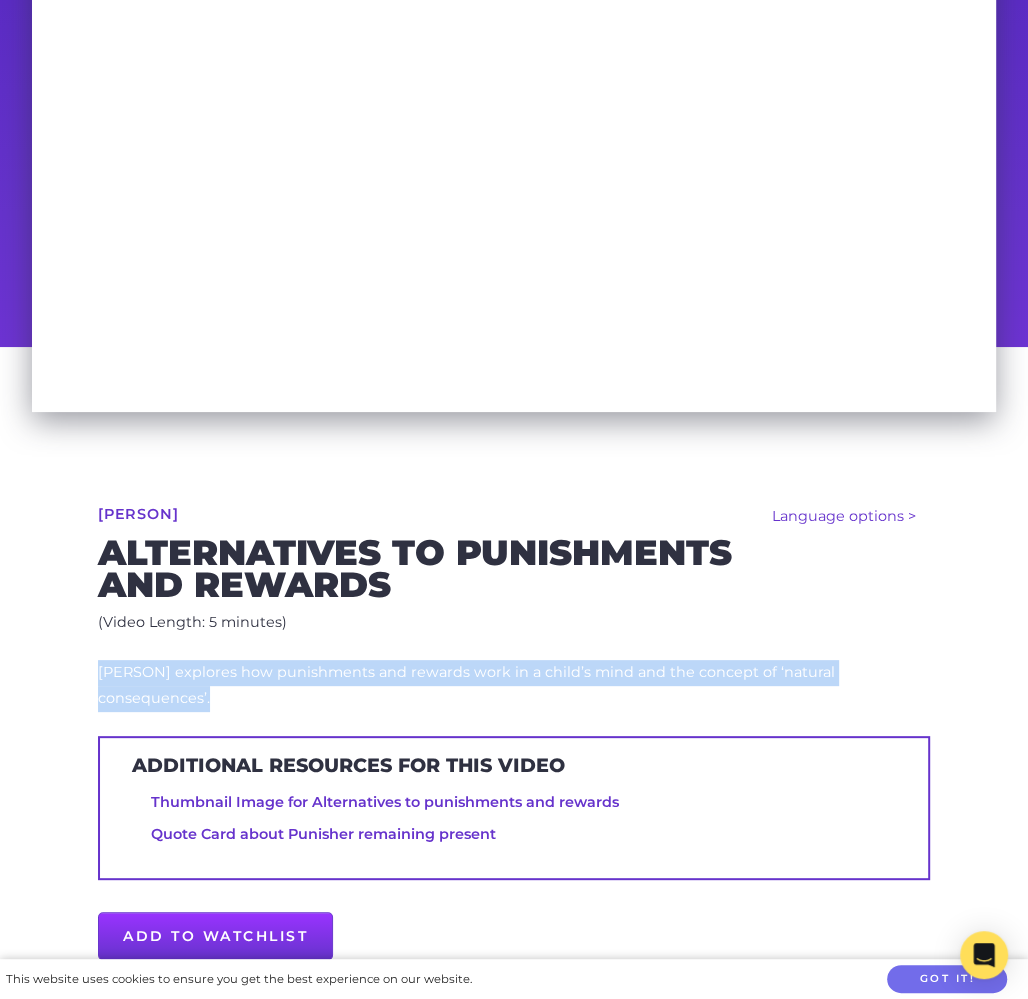 click on "Teacher Tom explores how punishments and rewards work in a child’s mind and the concept of ‘natural consequences’." at bounding box center [466, 685] 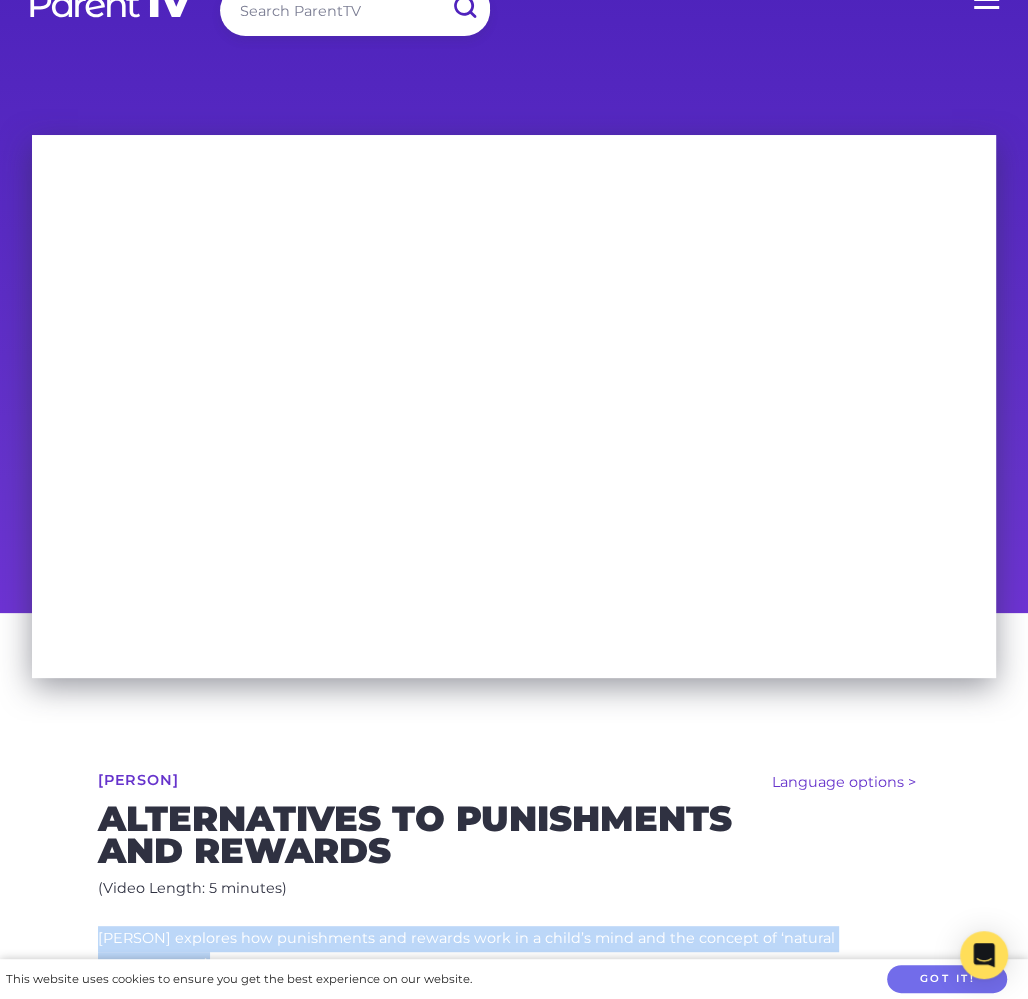 scroll, scrollTop: 0, scrollLeft: 0, axis: both 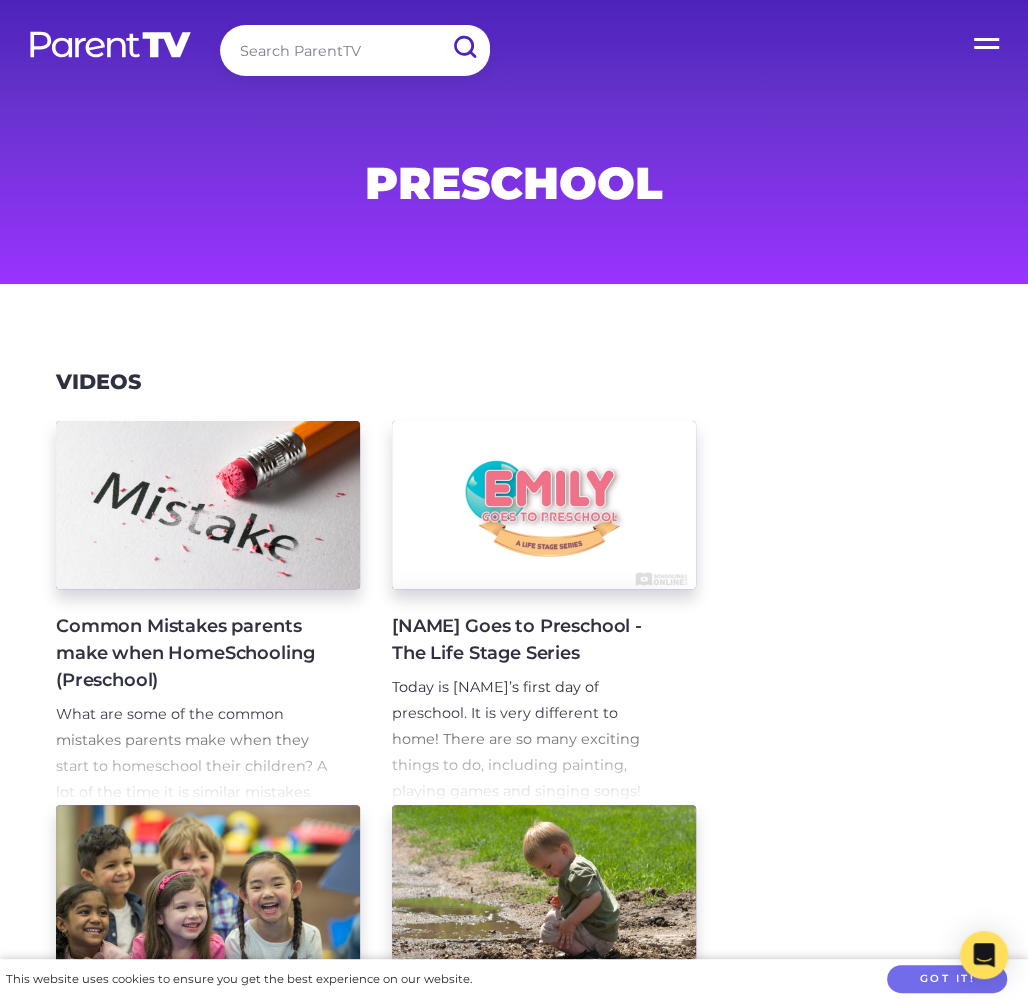 click at bounding box center [355, 50] 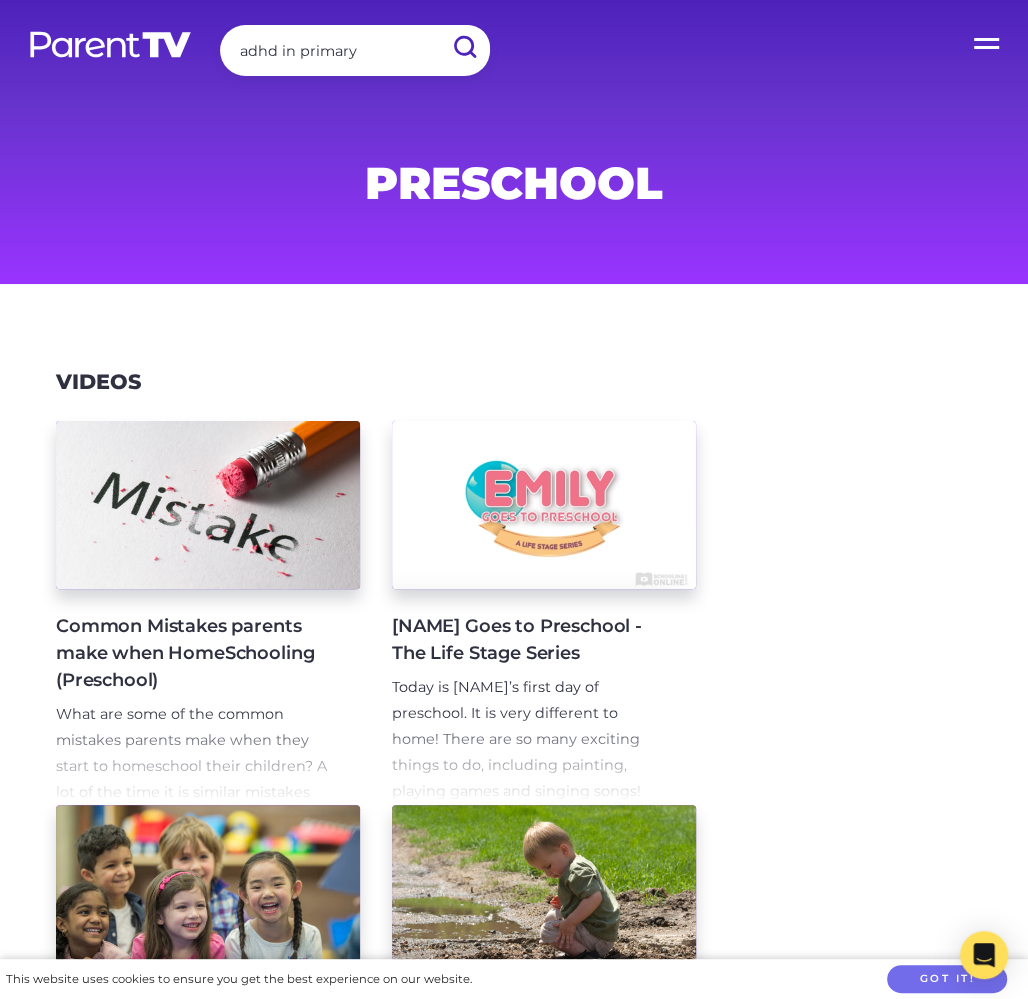 type on "adhd in primary" 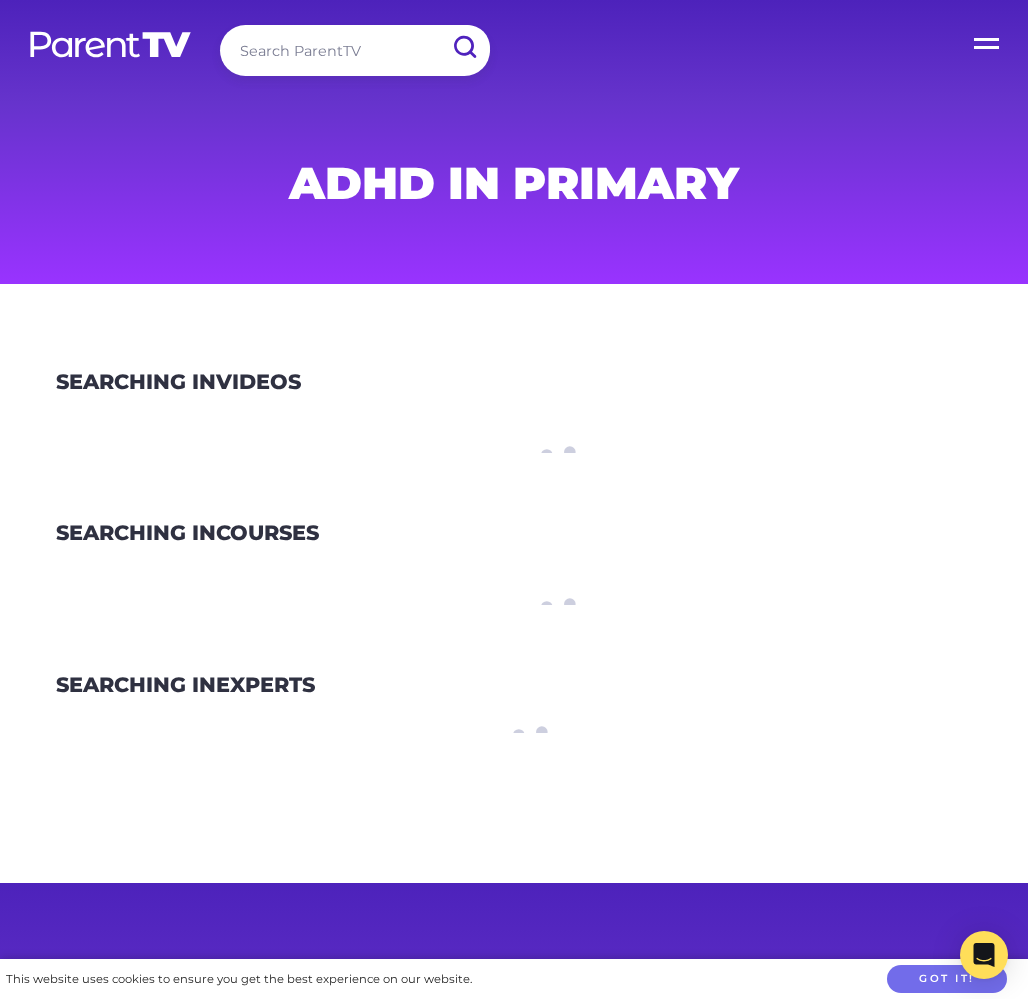 scroll, scrollTop: 0, scrollLeft: 0, axis: both 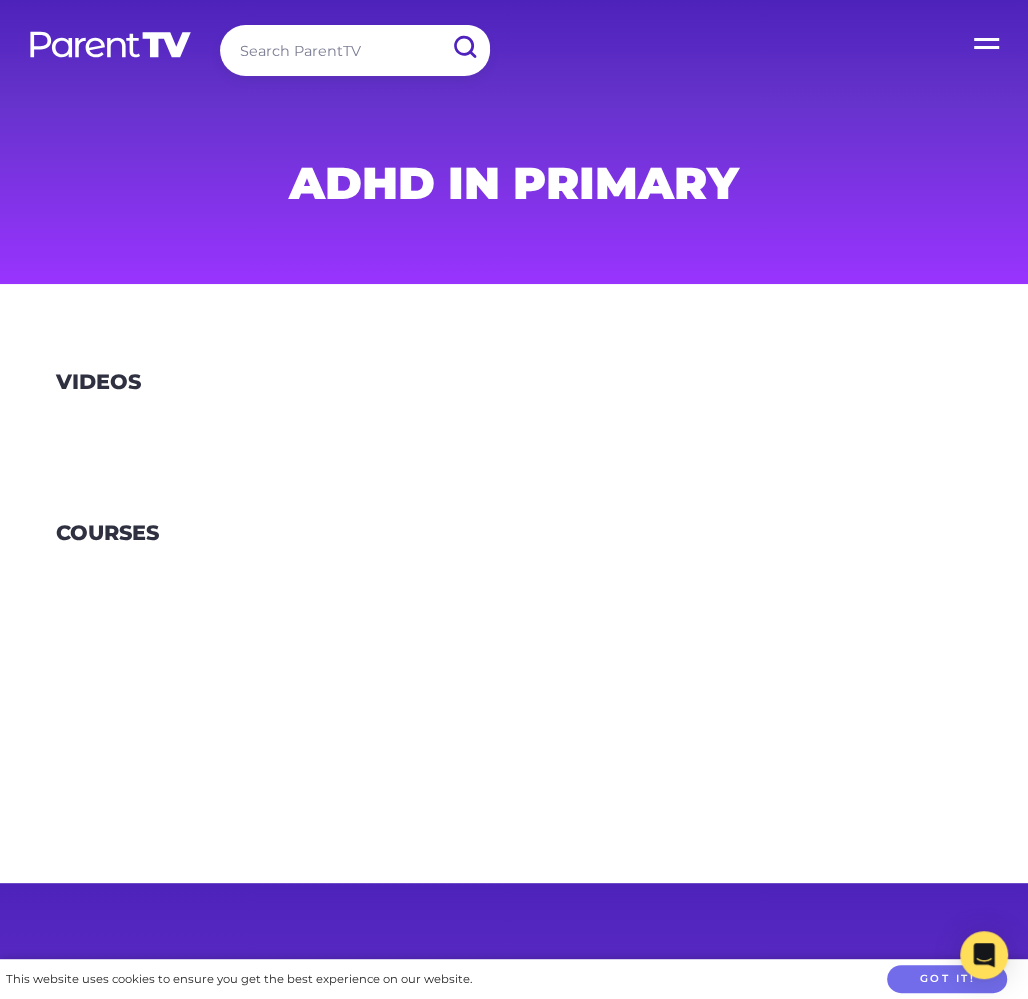 click on "Videos" at bounding box center (514, 408) 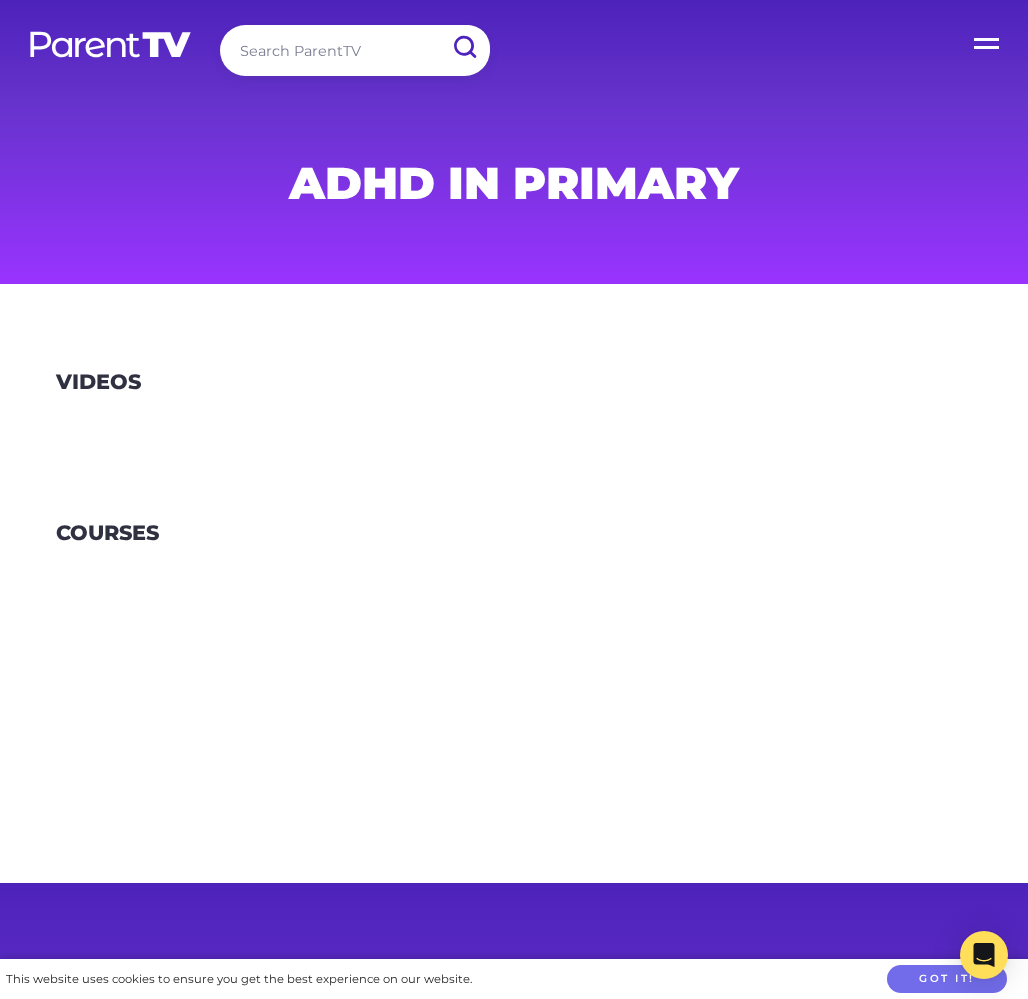 scroll, scrollTop: 0, scrollLeft: 0, axis: both 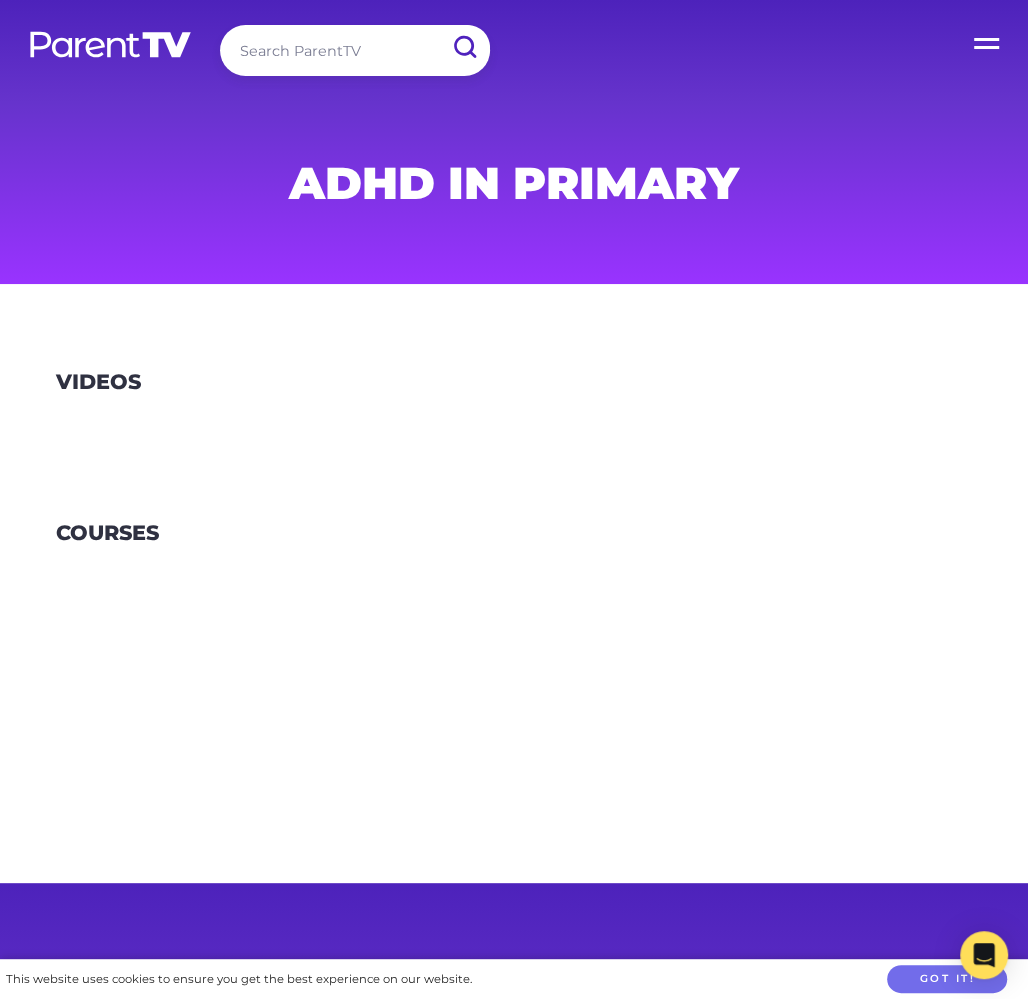 click at bounding box center (355, 50) 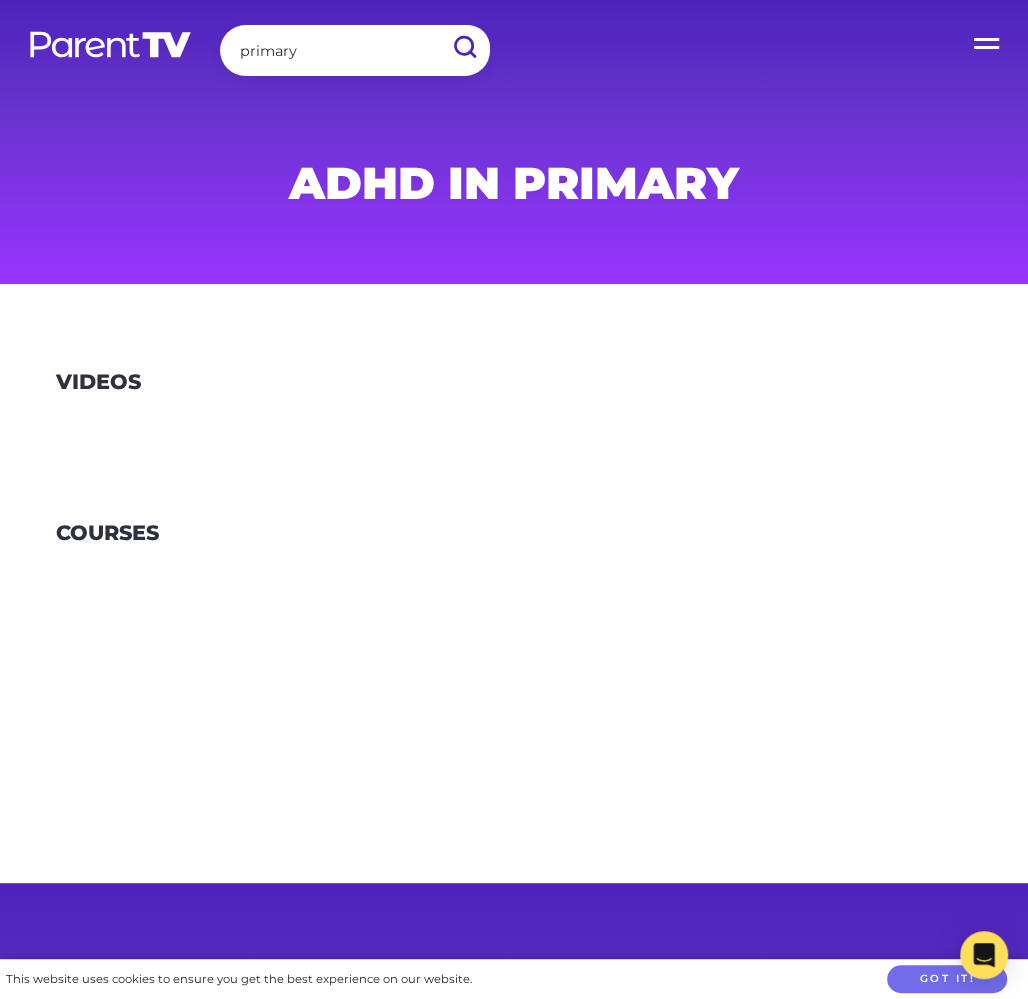 type on "primary" 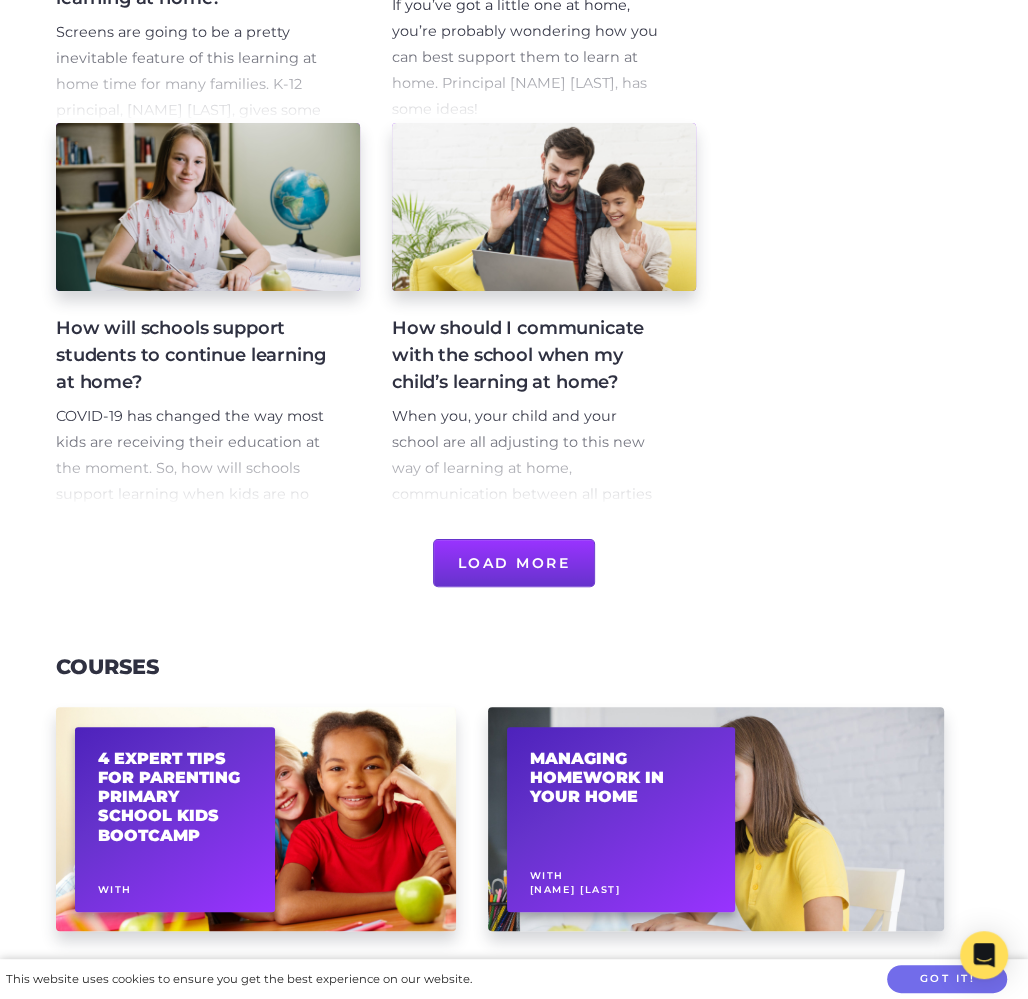 scroll, scrollTop: 1925, scrollLeft: 0, axis: vertical 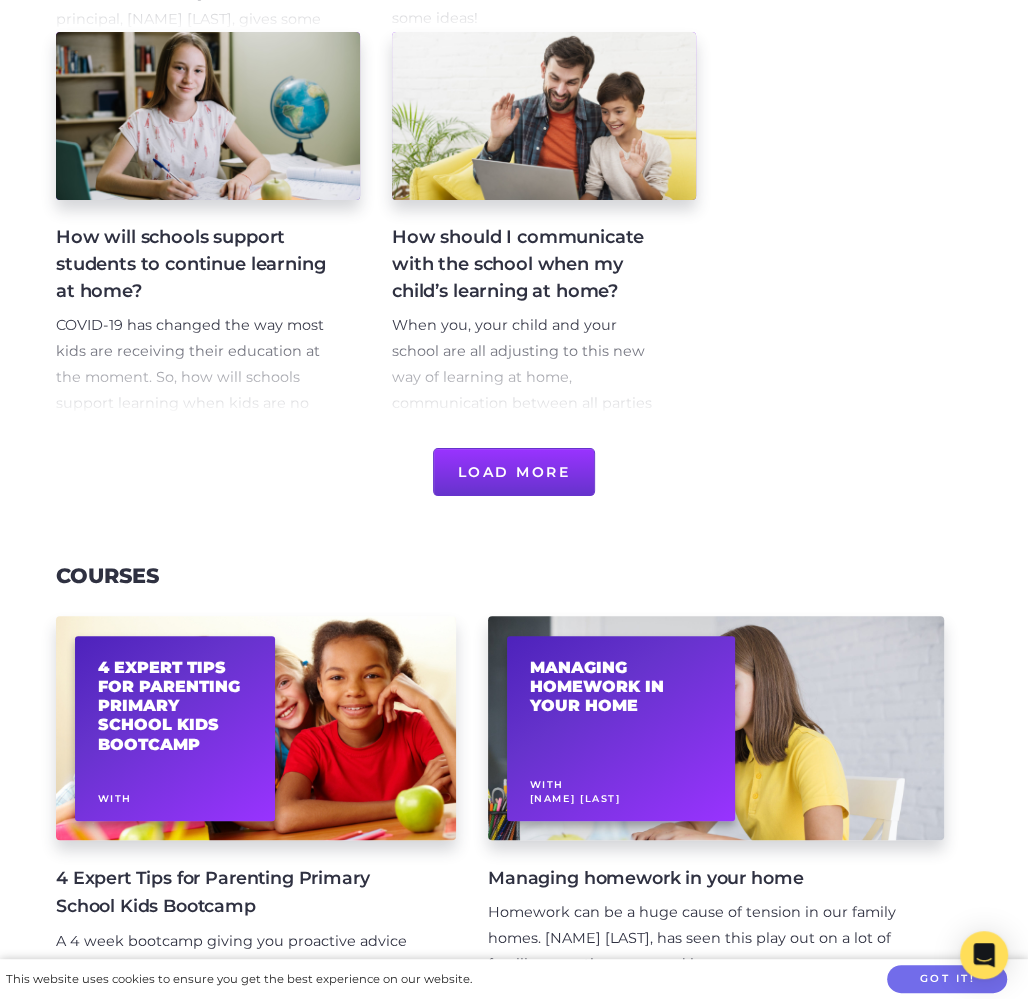 click on "Load More" at bounding box center (514, 472) 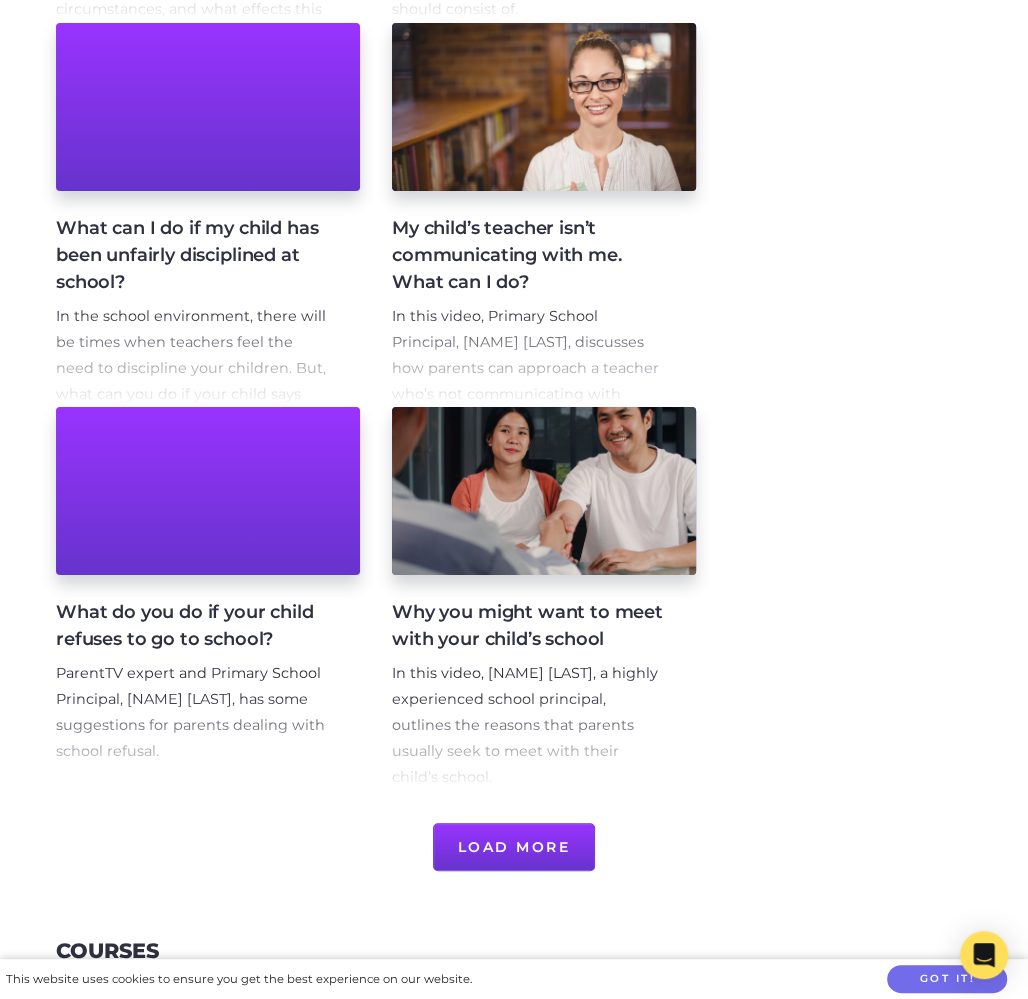 scroll, scrollTop: 3501, scrollLeft: 0, axis: vertical 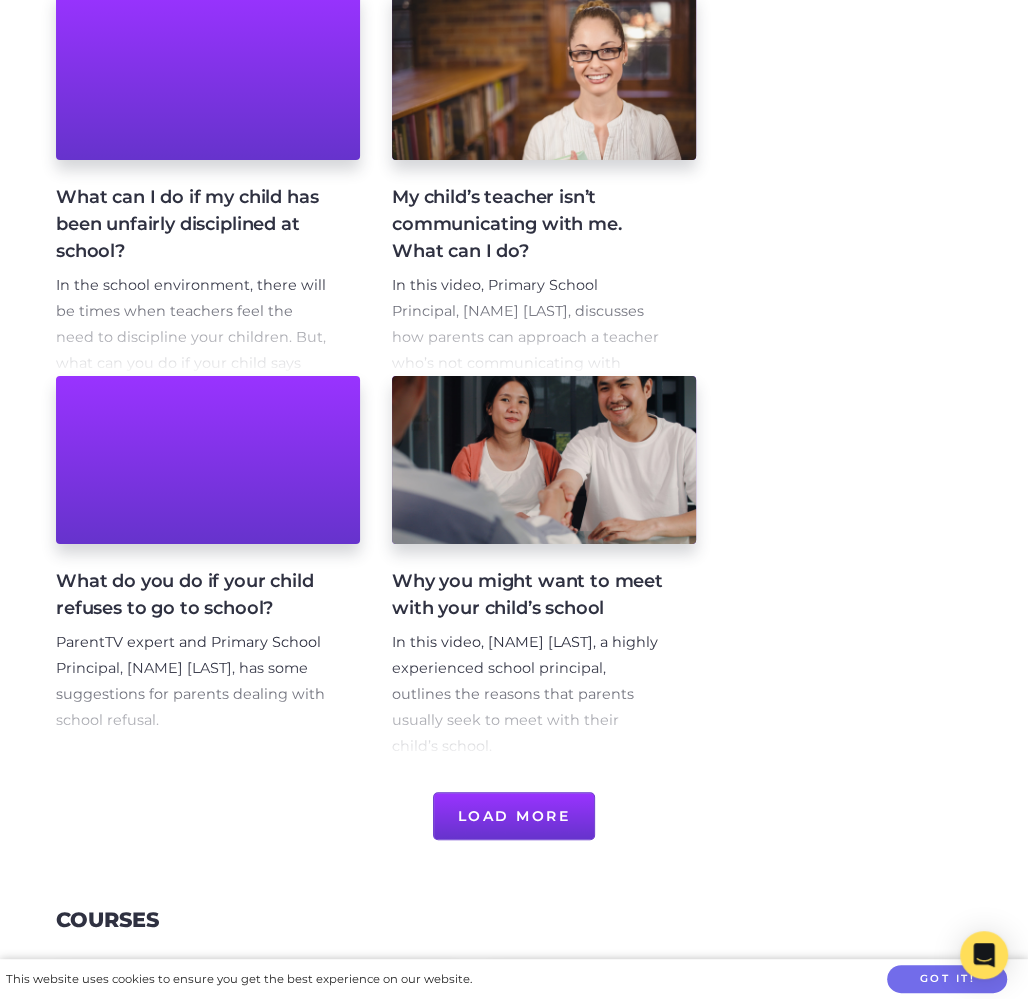 click on "Load More" at bounding box center [514, 816] 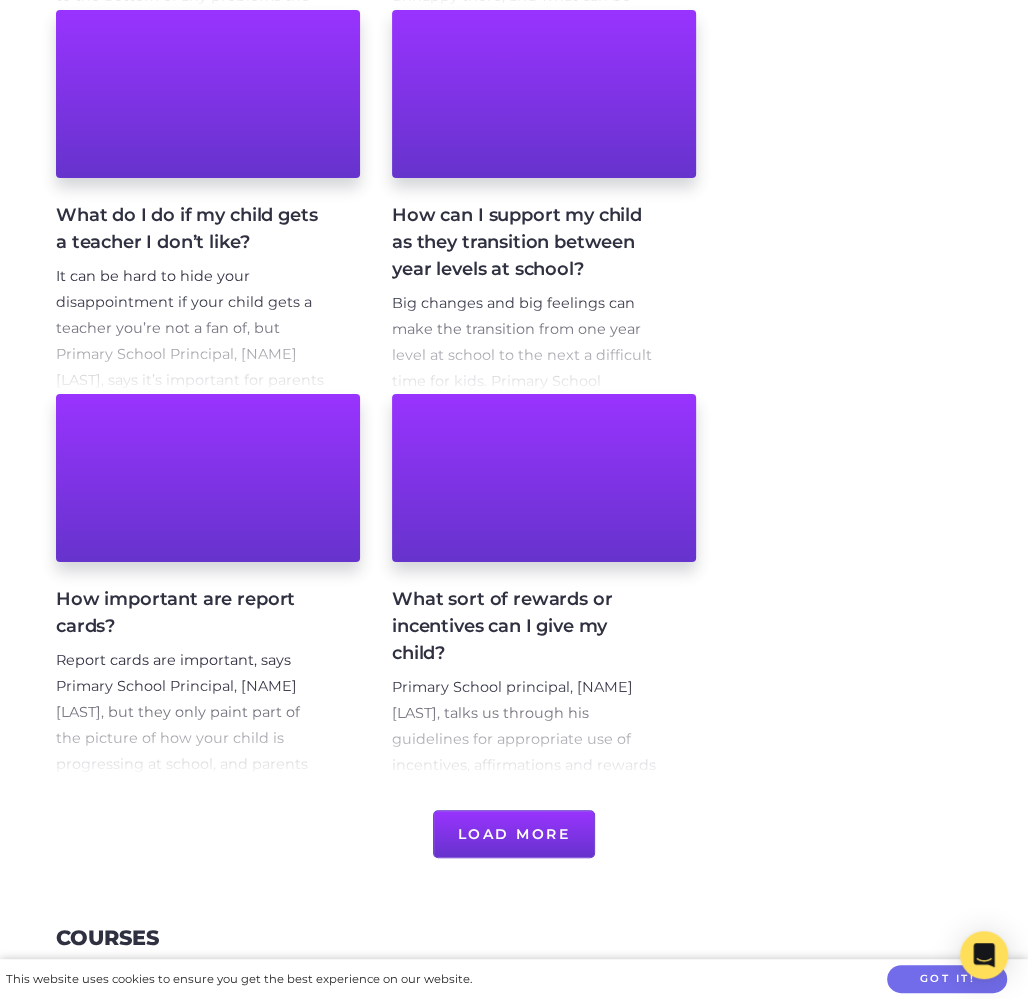 scroll, scrollTop: 5470, scrollLeft: 0, axis: vertical 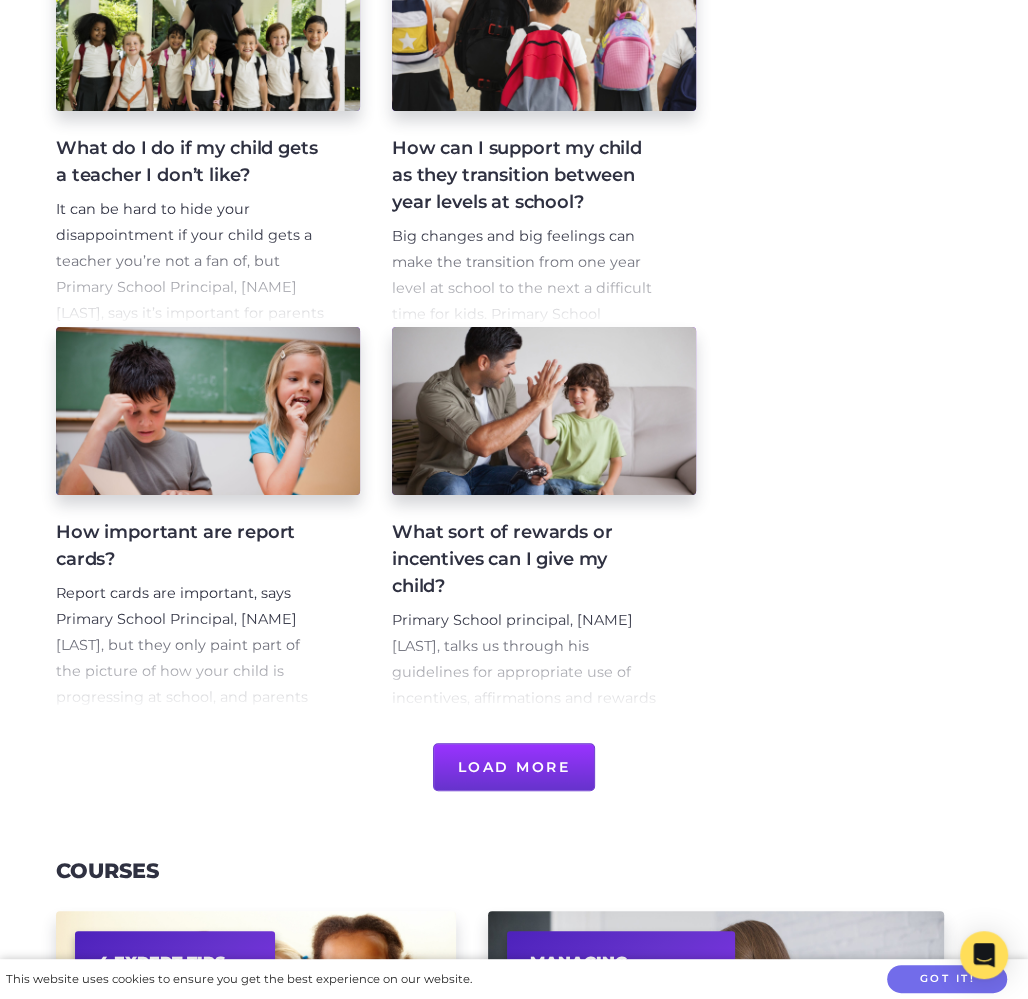 click on "Load More" at bounding box center (514, 767) 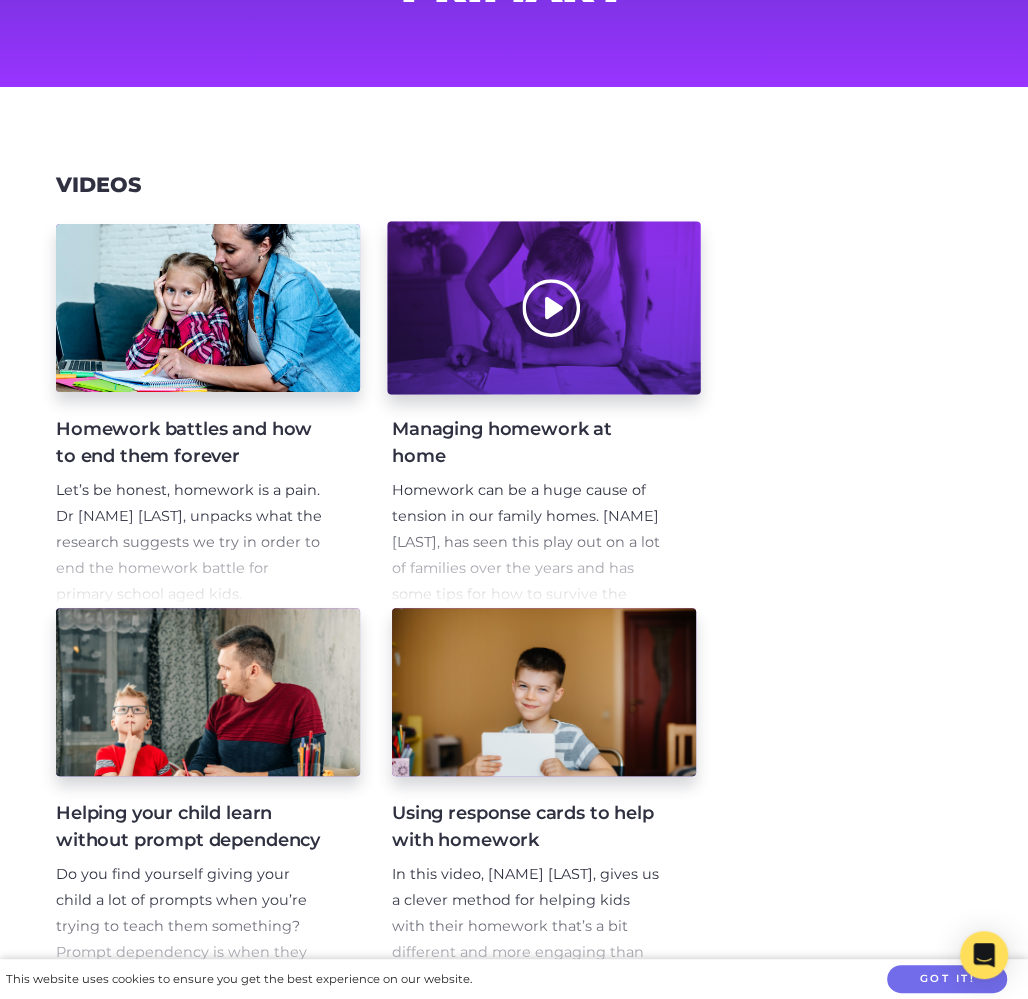 scroll, scrollTop: 0, scrollLeft: 0, axis: both 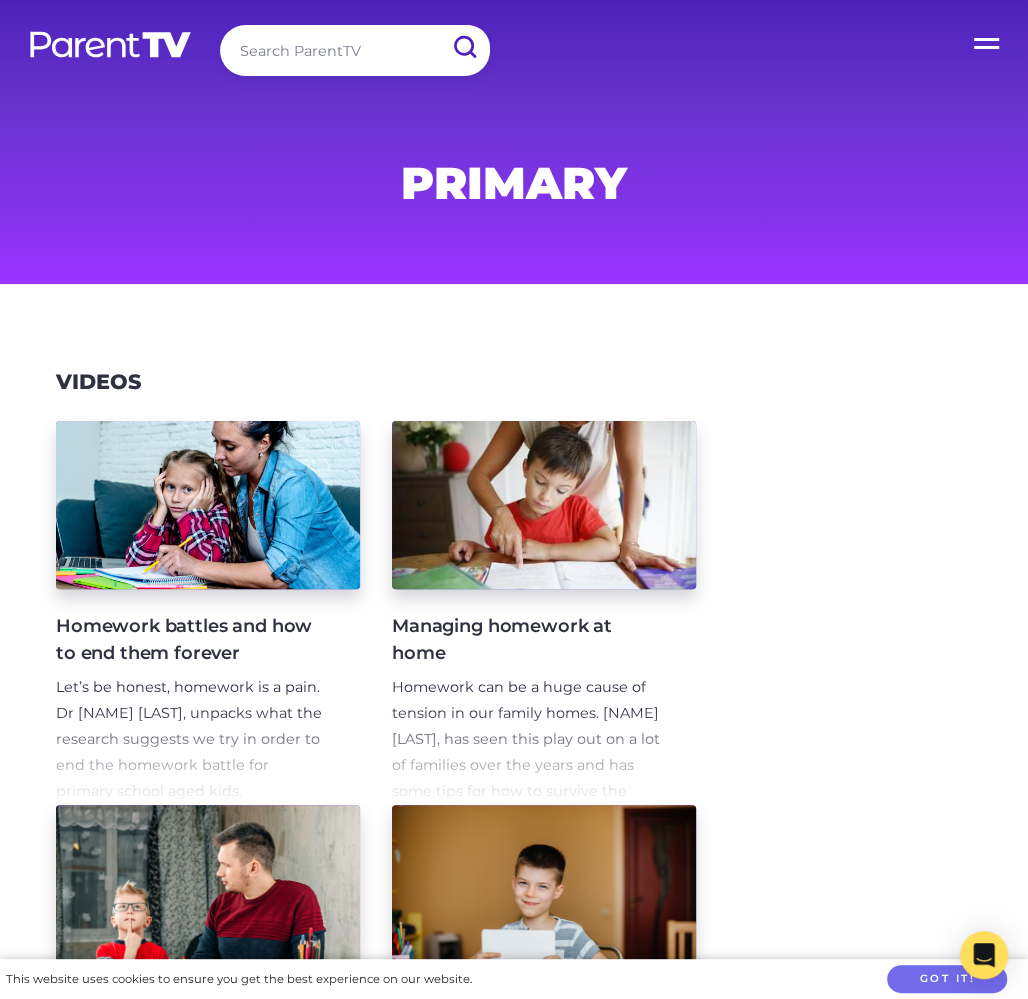click at bounding box center [355, 50] 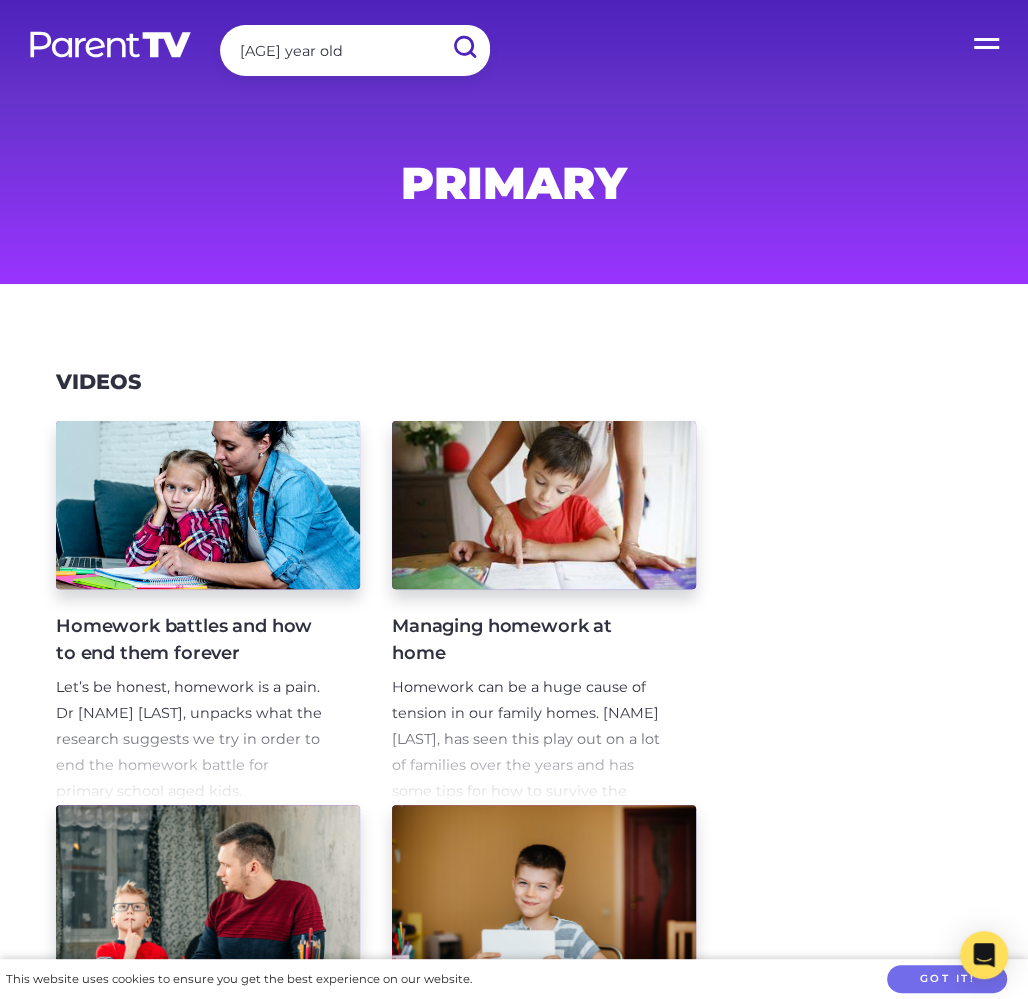 type on "6-12 year old" 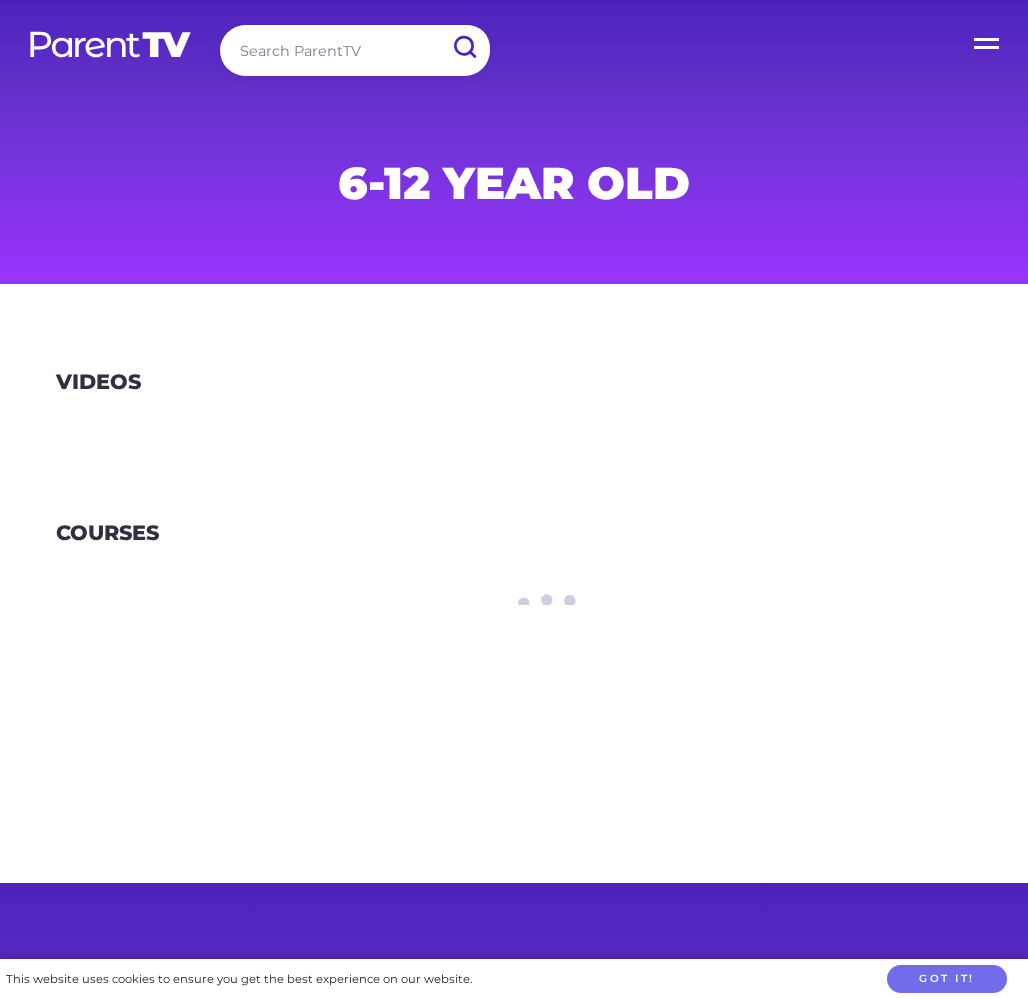 scroll, scrollTop: 0, scrollLeft: 0, axis: both 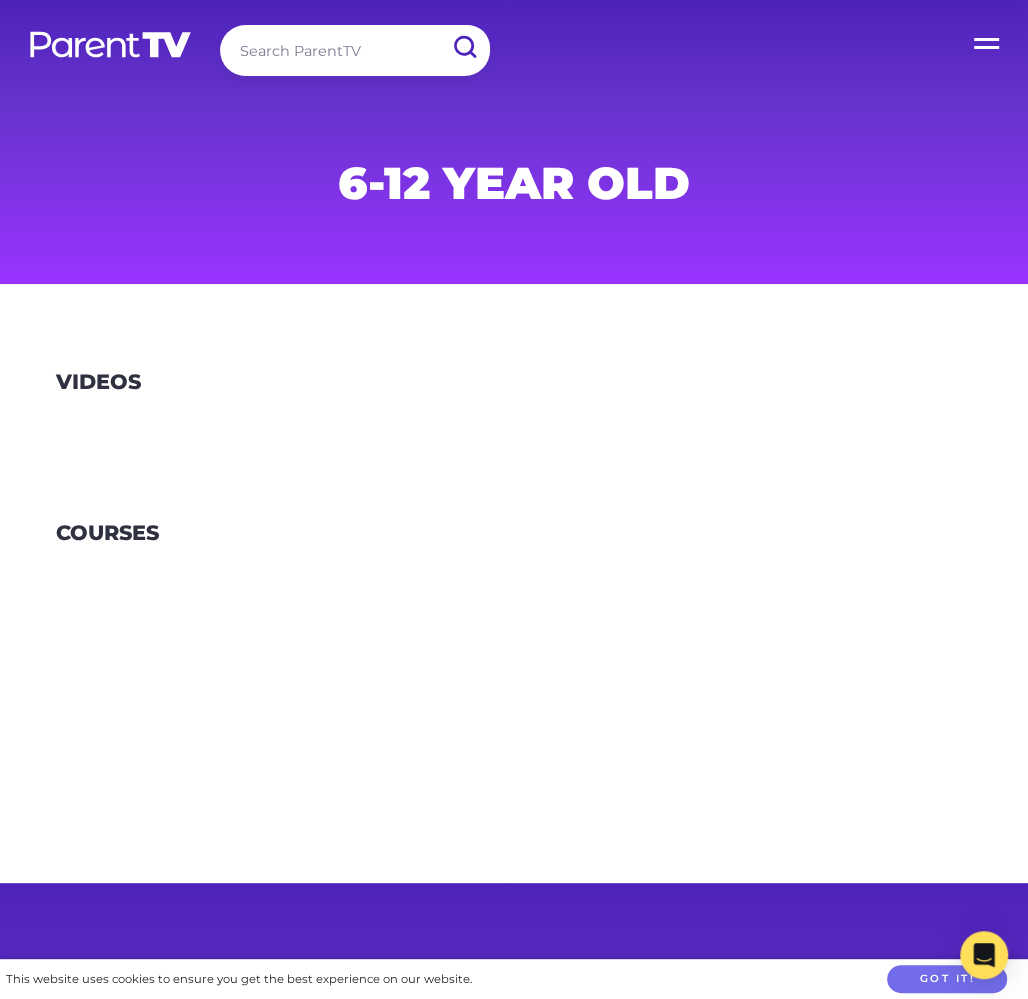 click at bounding box center (110, 44) 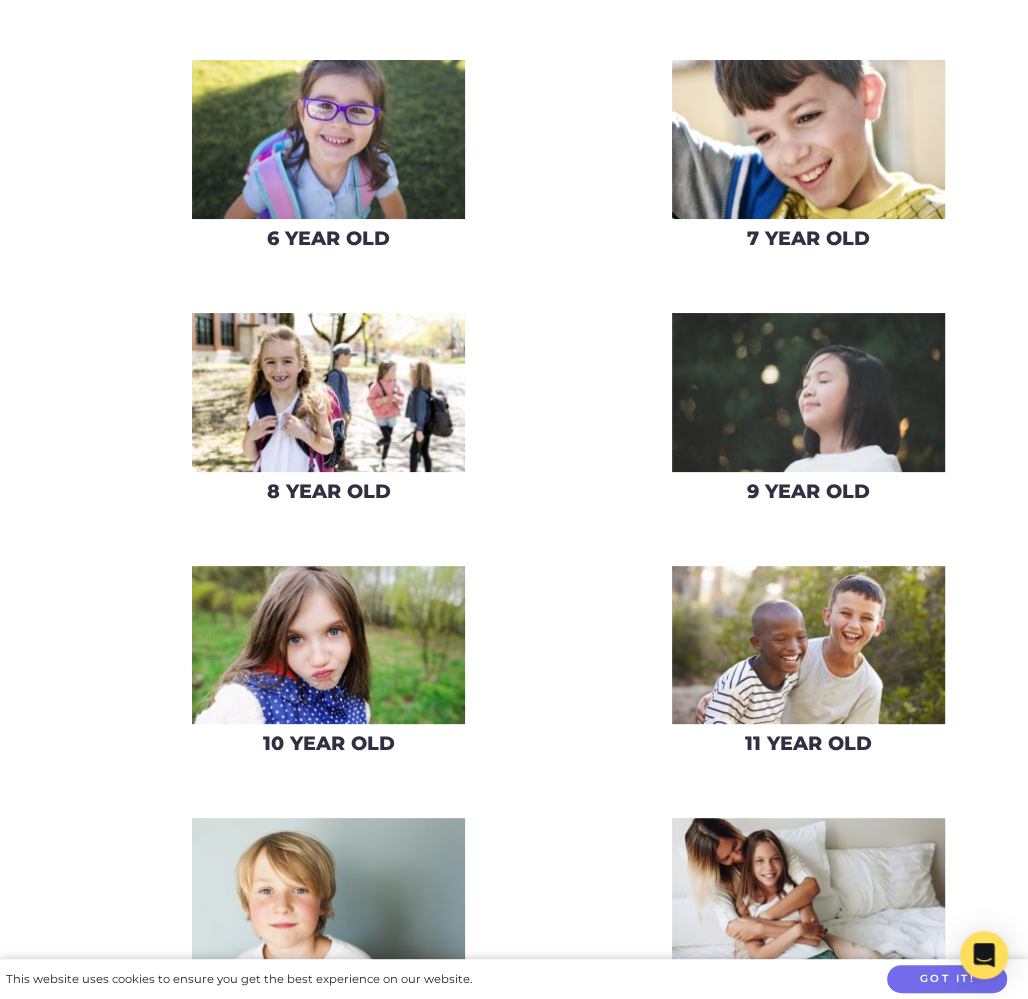 scroll, scrollTop: 1443, scrollLeft: 0, axis: vertical 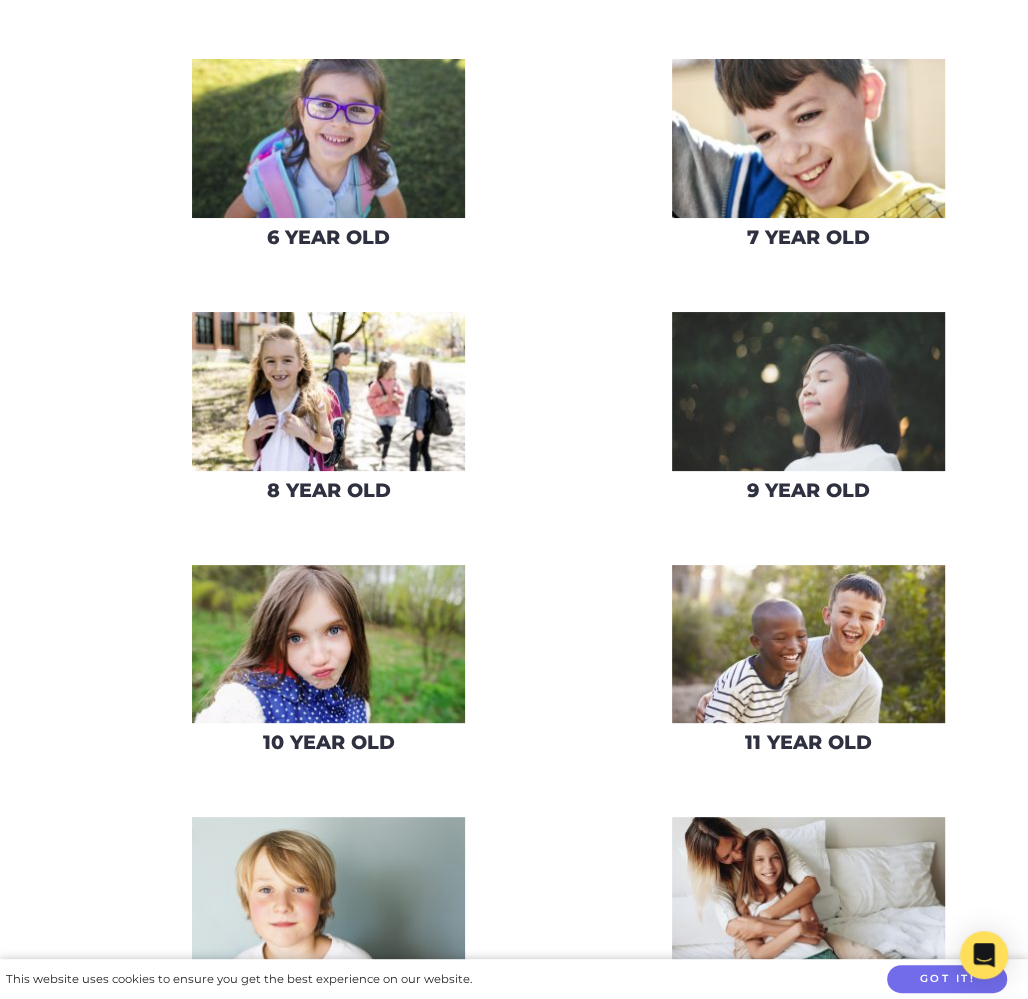 click at bounding box center [808, 138] 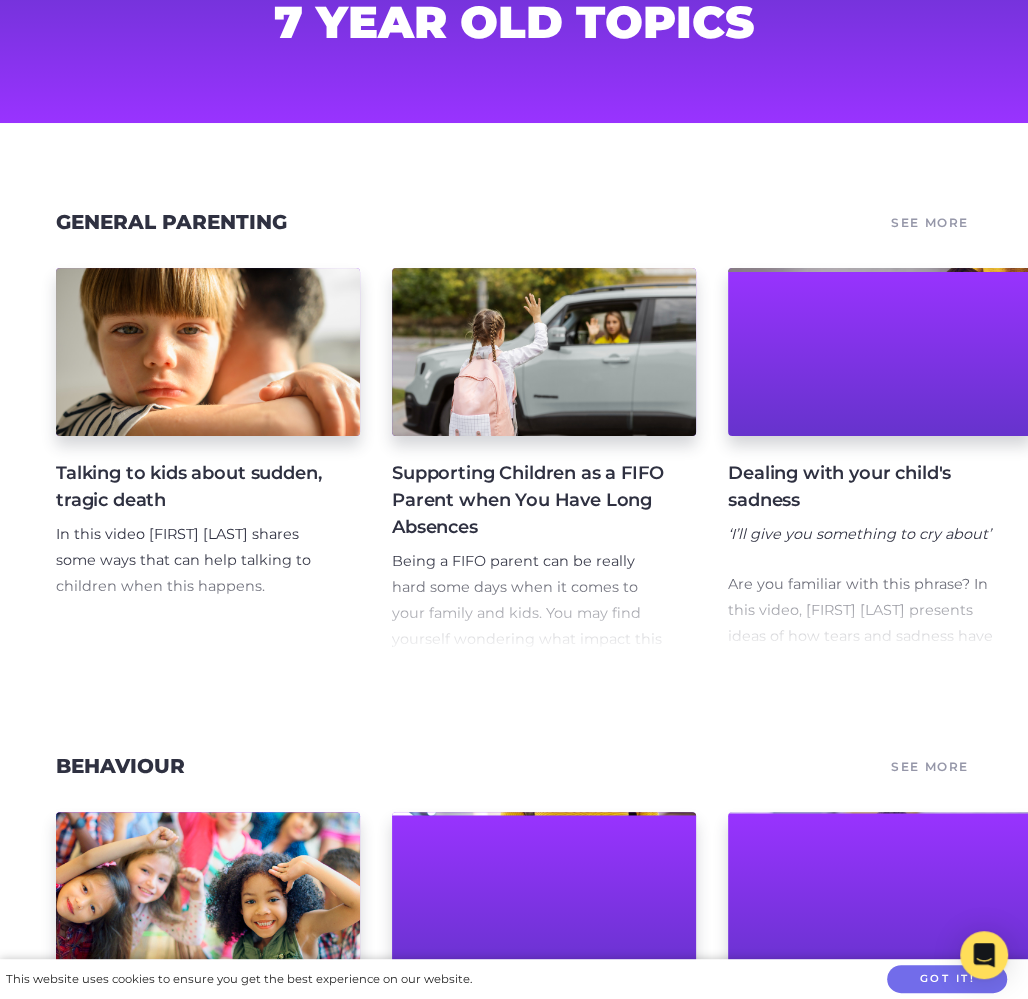 scroll, scrollTop: 161, scrollLeft: 0, axis: vertical 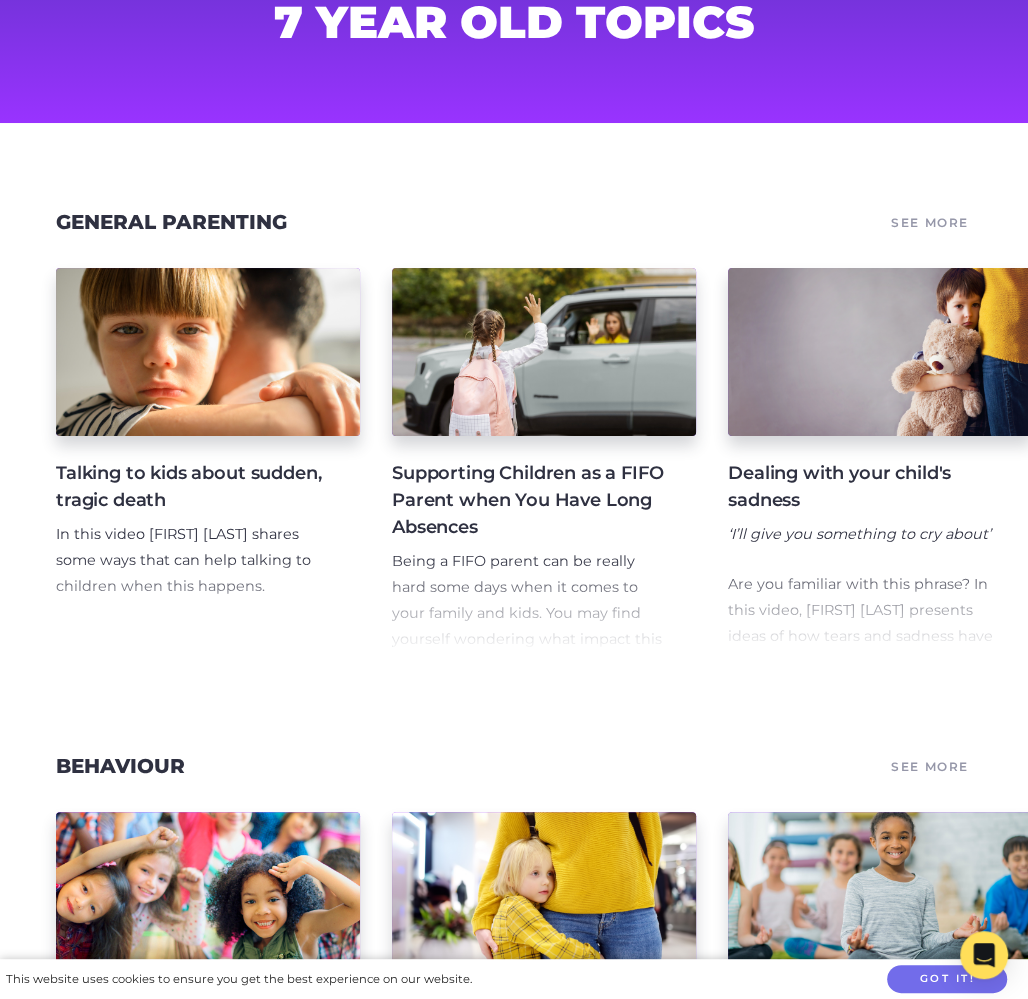 click on "See More" at bounding box center (930, 223) 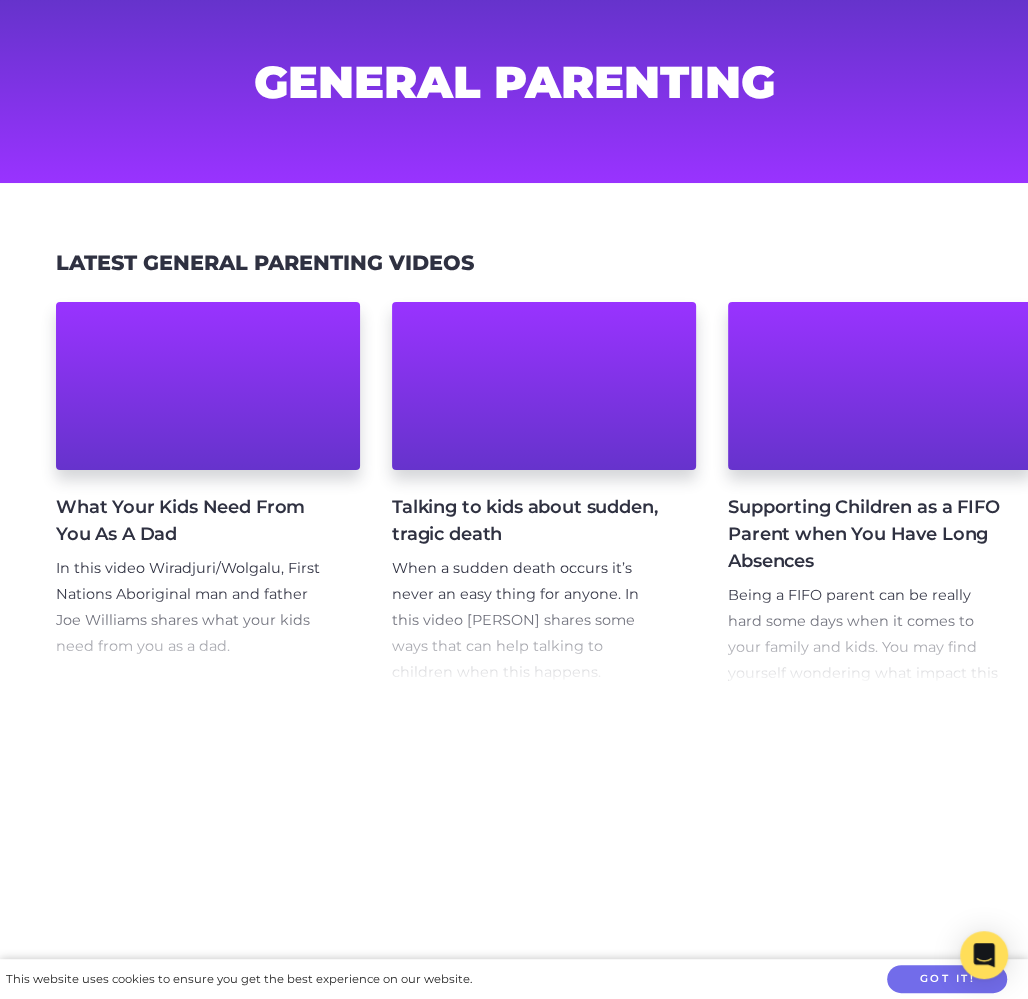 scroll, scrollTop: 117, scrollLeft: 0, axis: vertical 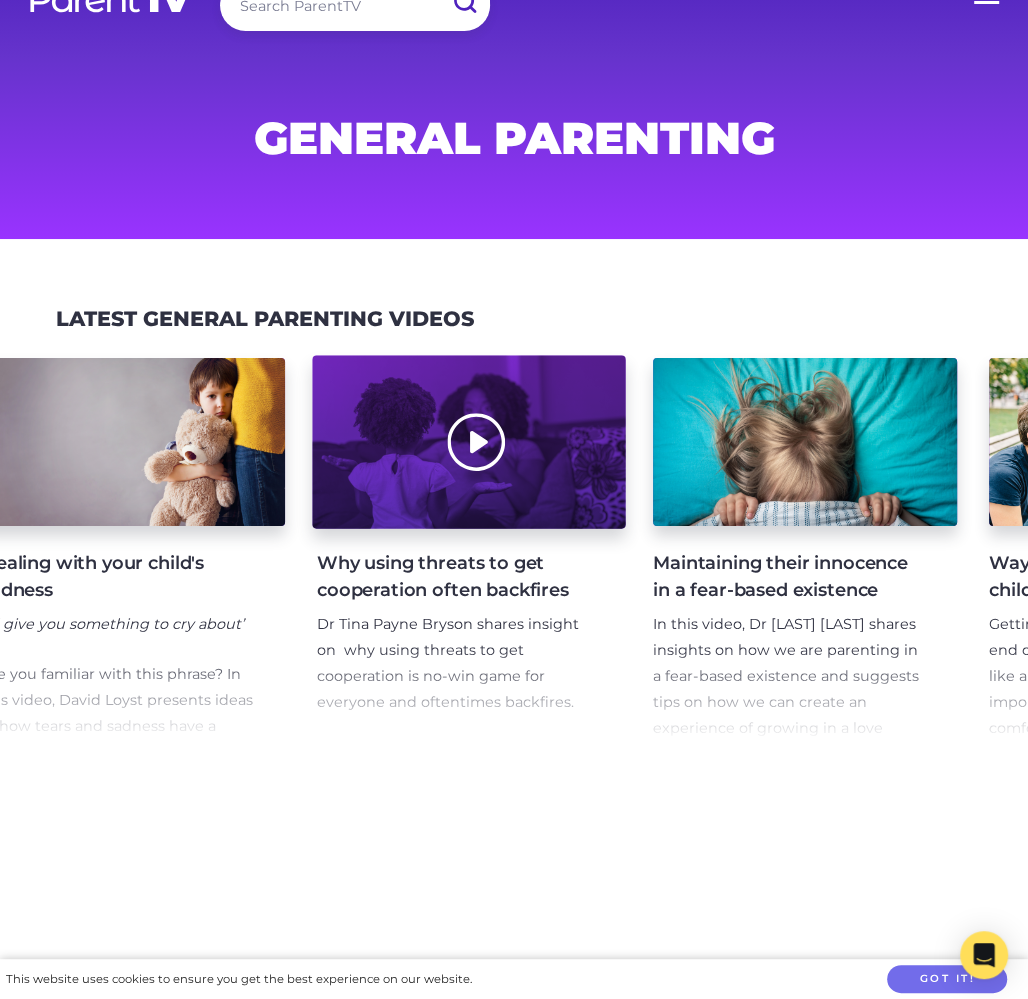 click at bounding box center [468, 442] 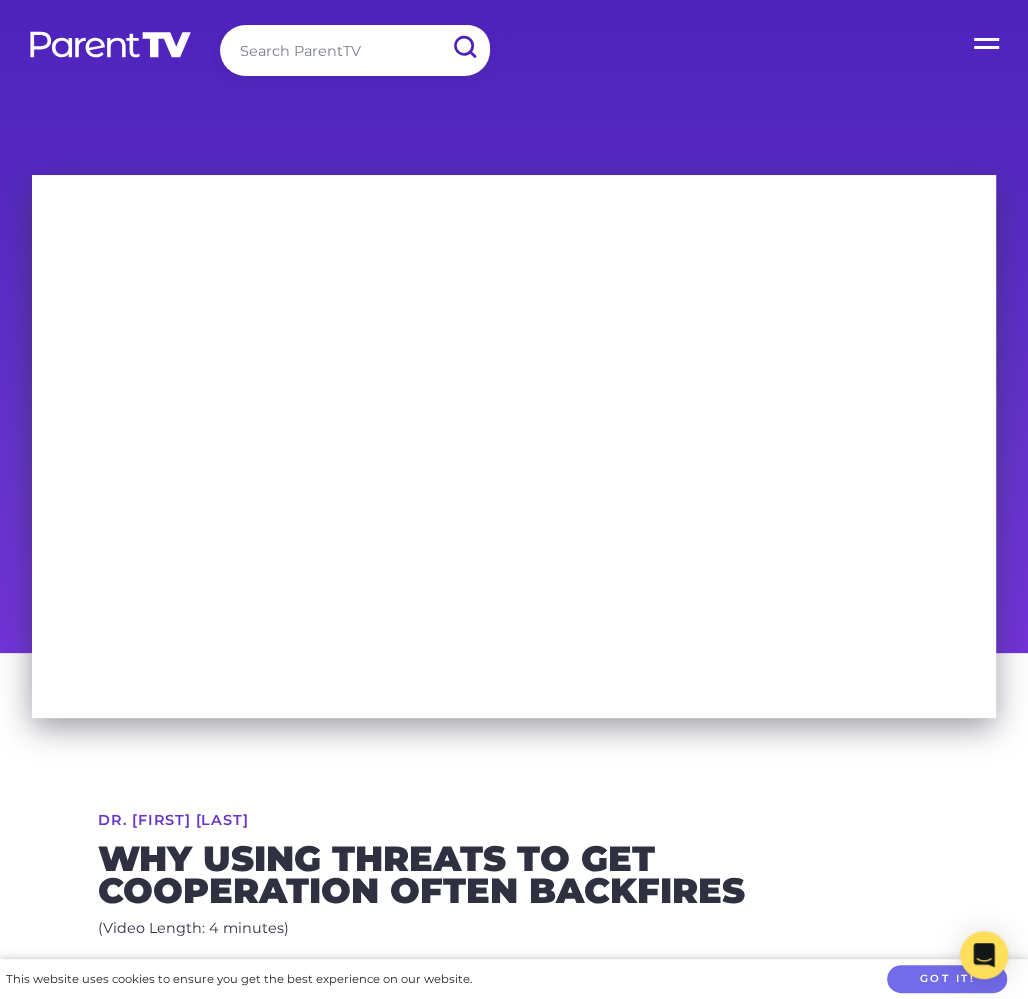 scroll, scrollTop: 52, scrollLeft: 0, axis: vertical 